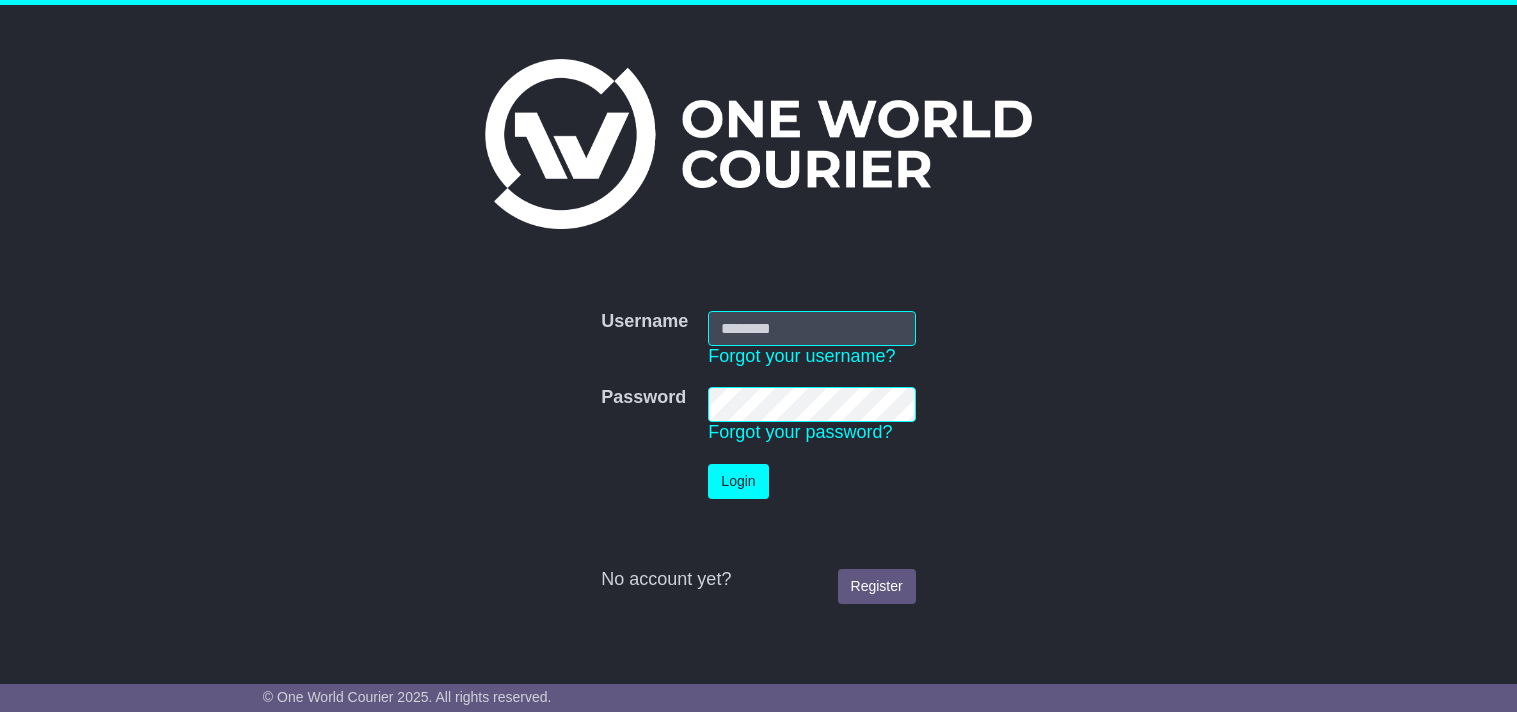 scroll, scrollTop: 0, scrollLeft: 0, axis: both 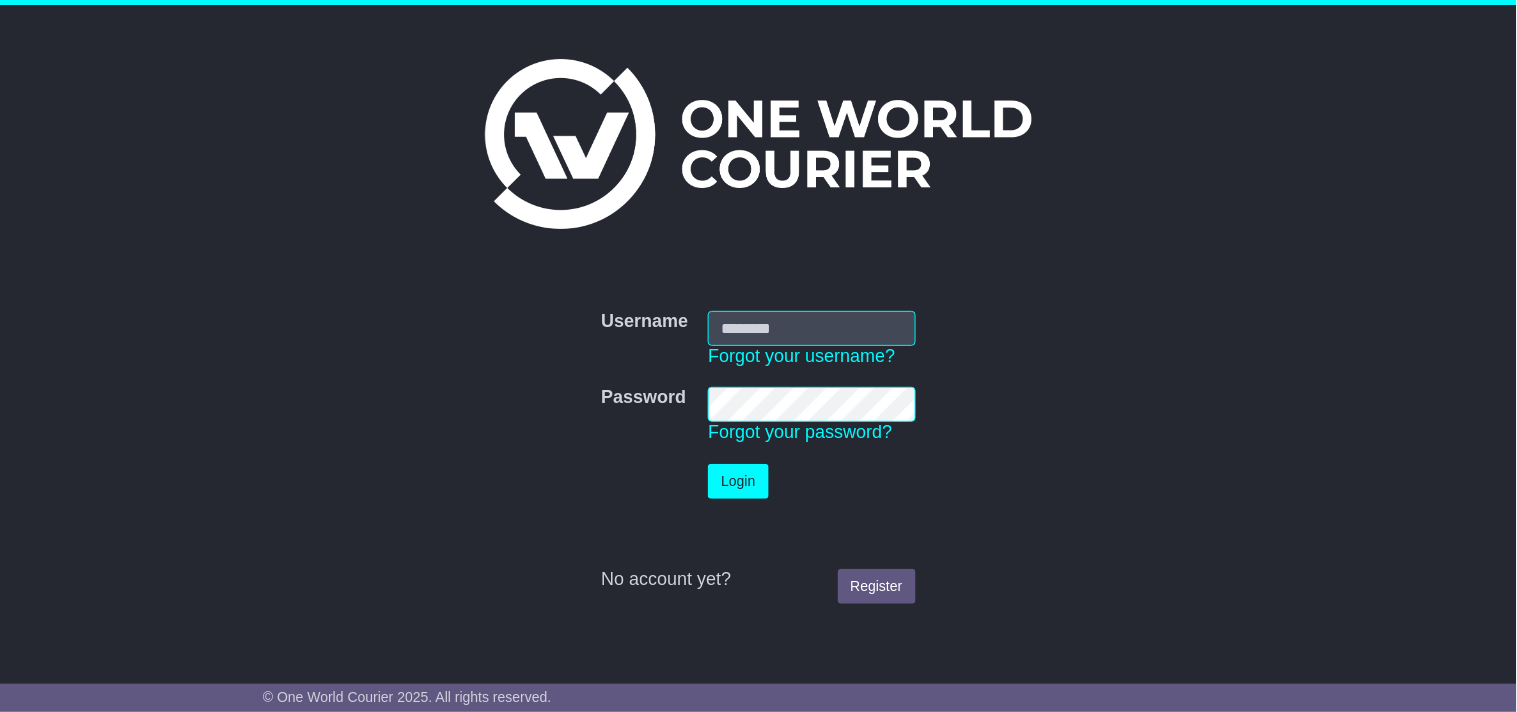 type on "**********" 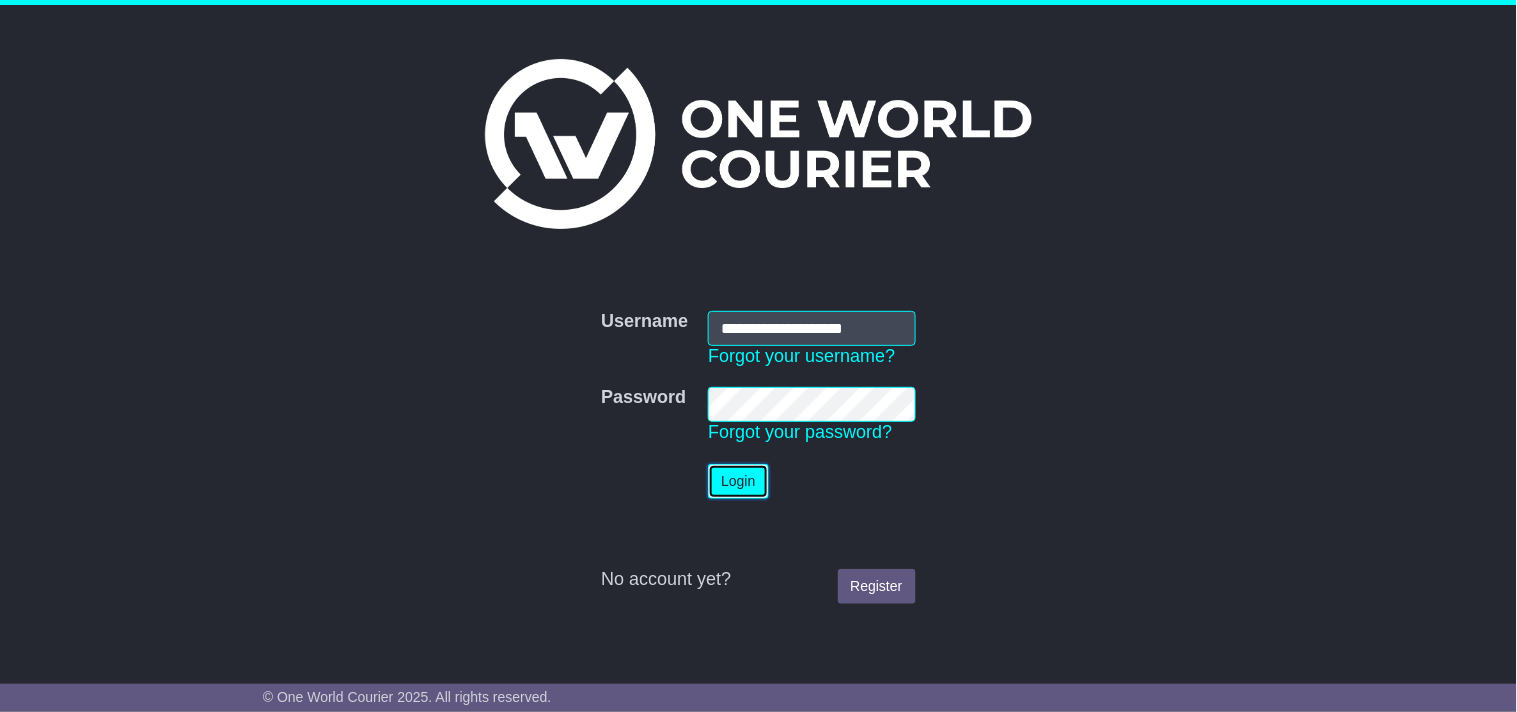 click on "Login" at bounding box center [738, 481] 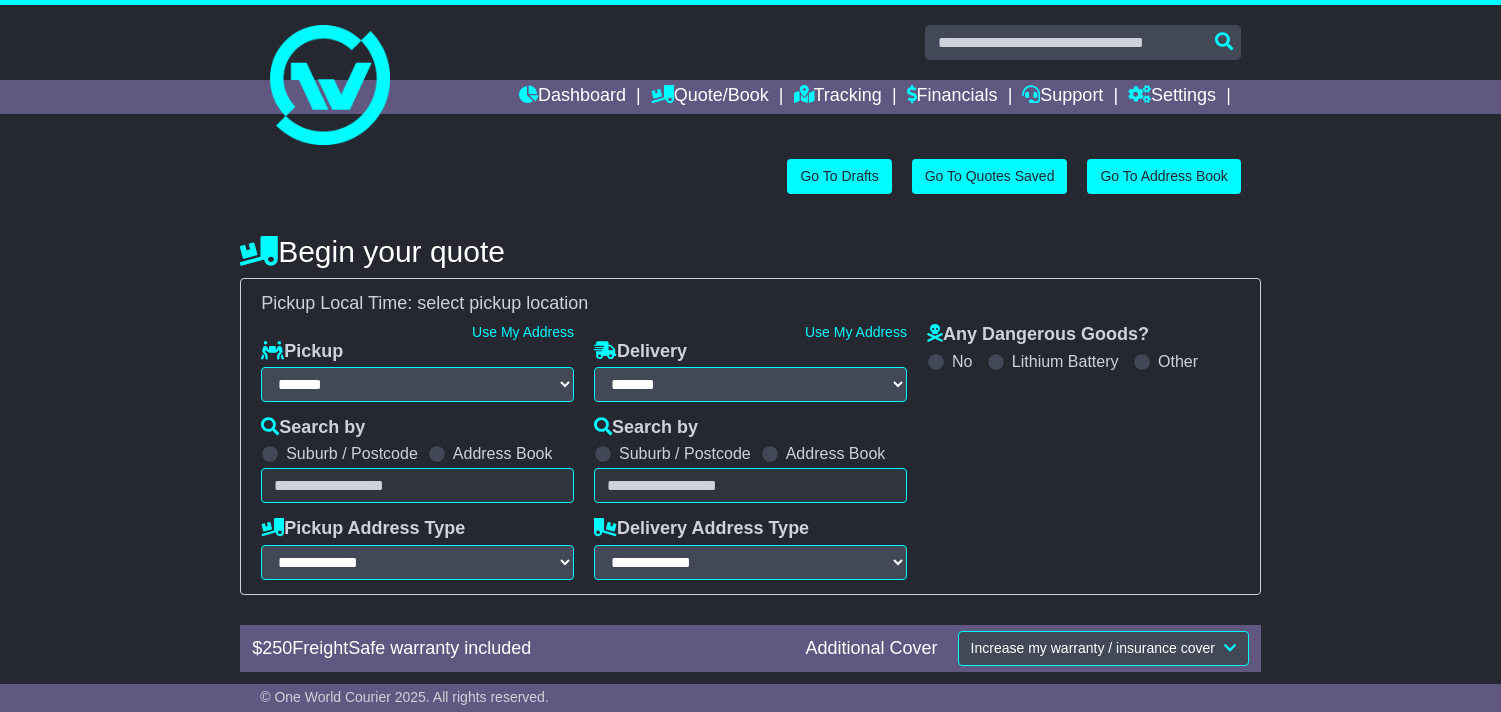 select on "**" 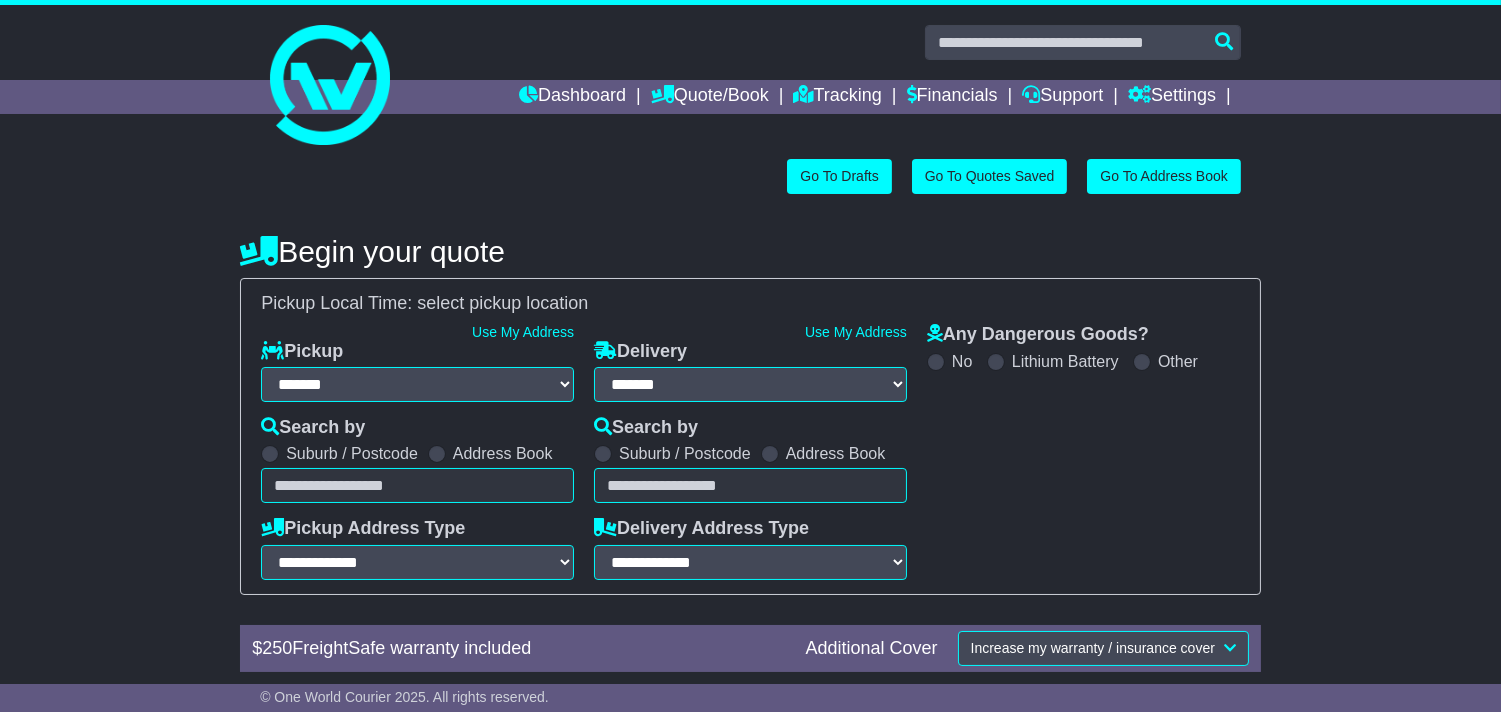 scroll, scrollTop: 0, scrollLeft: 0, axis: both 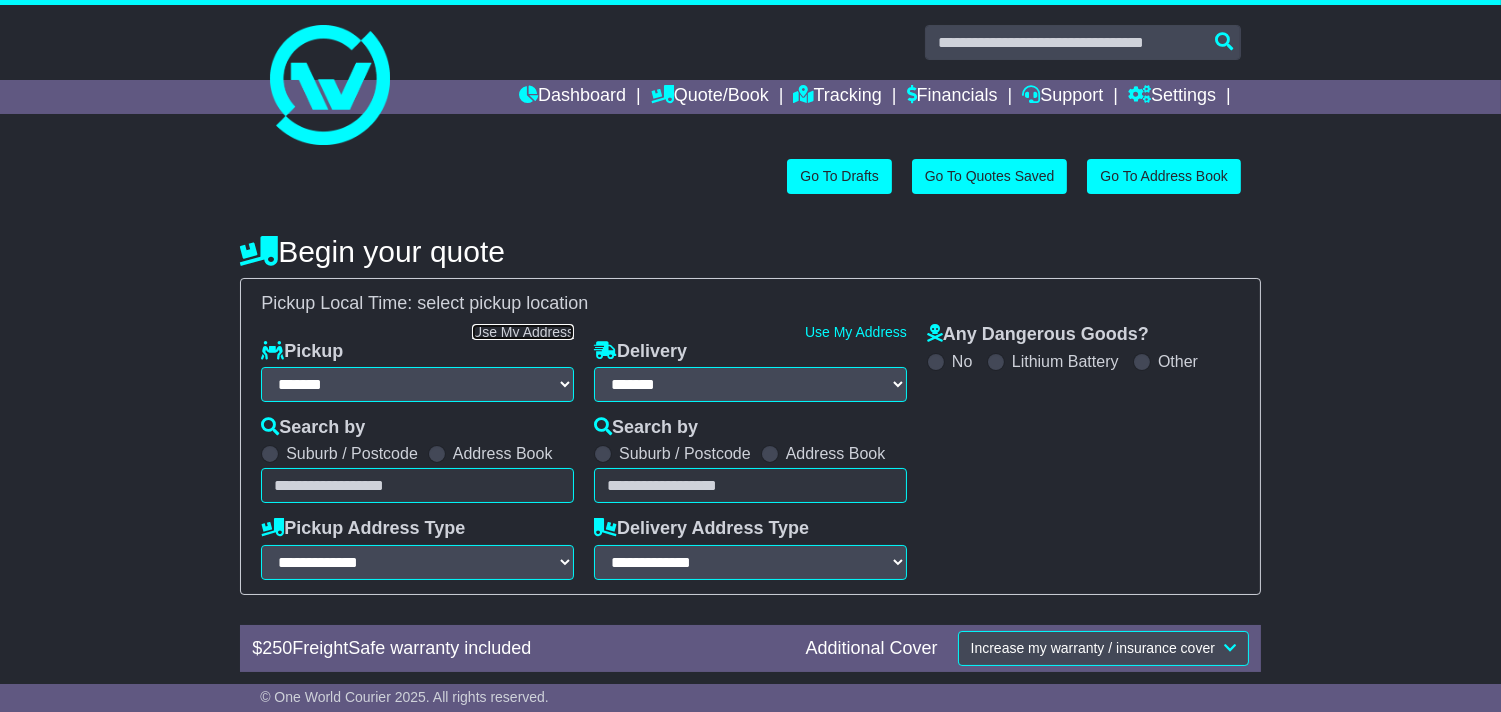 click on "Use My Address" at bounding box center [523, 332] 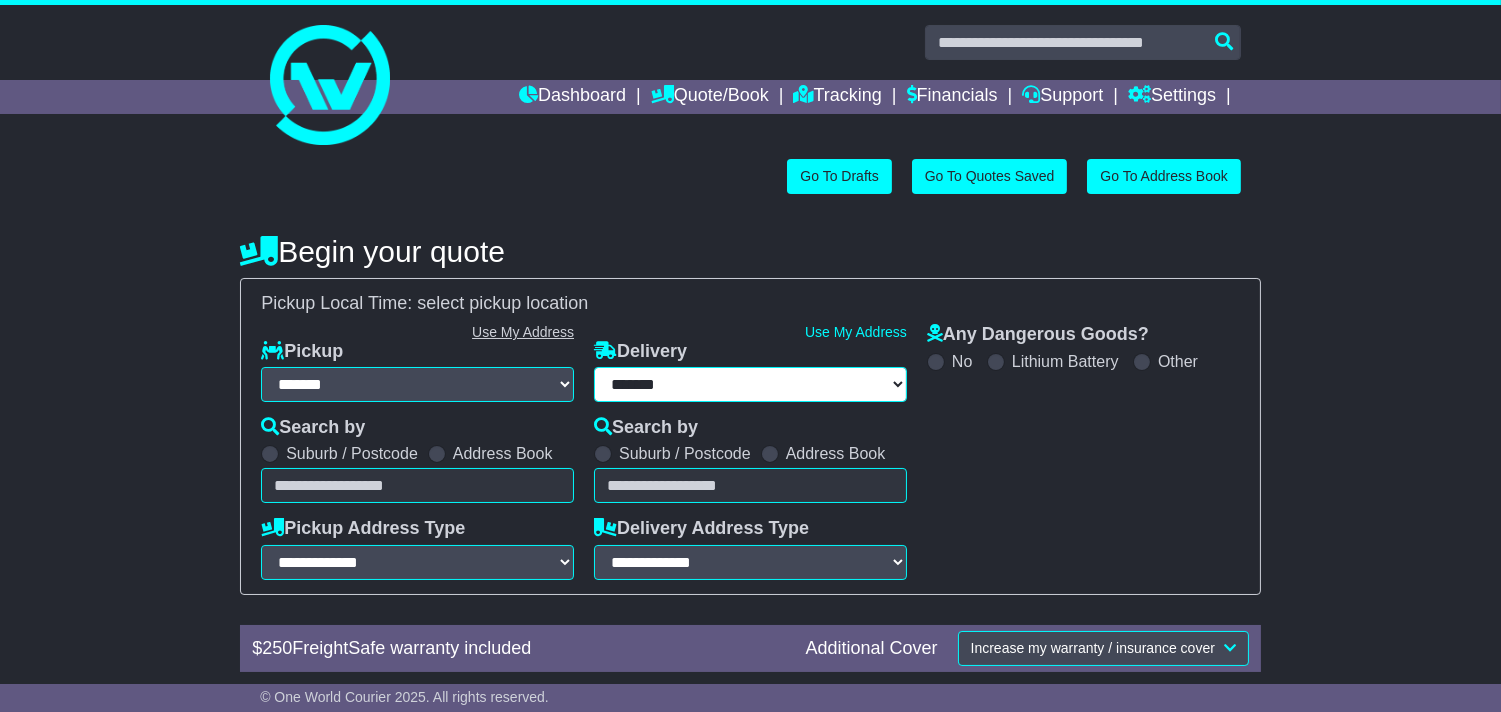 type on "**********" 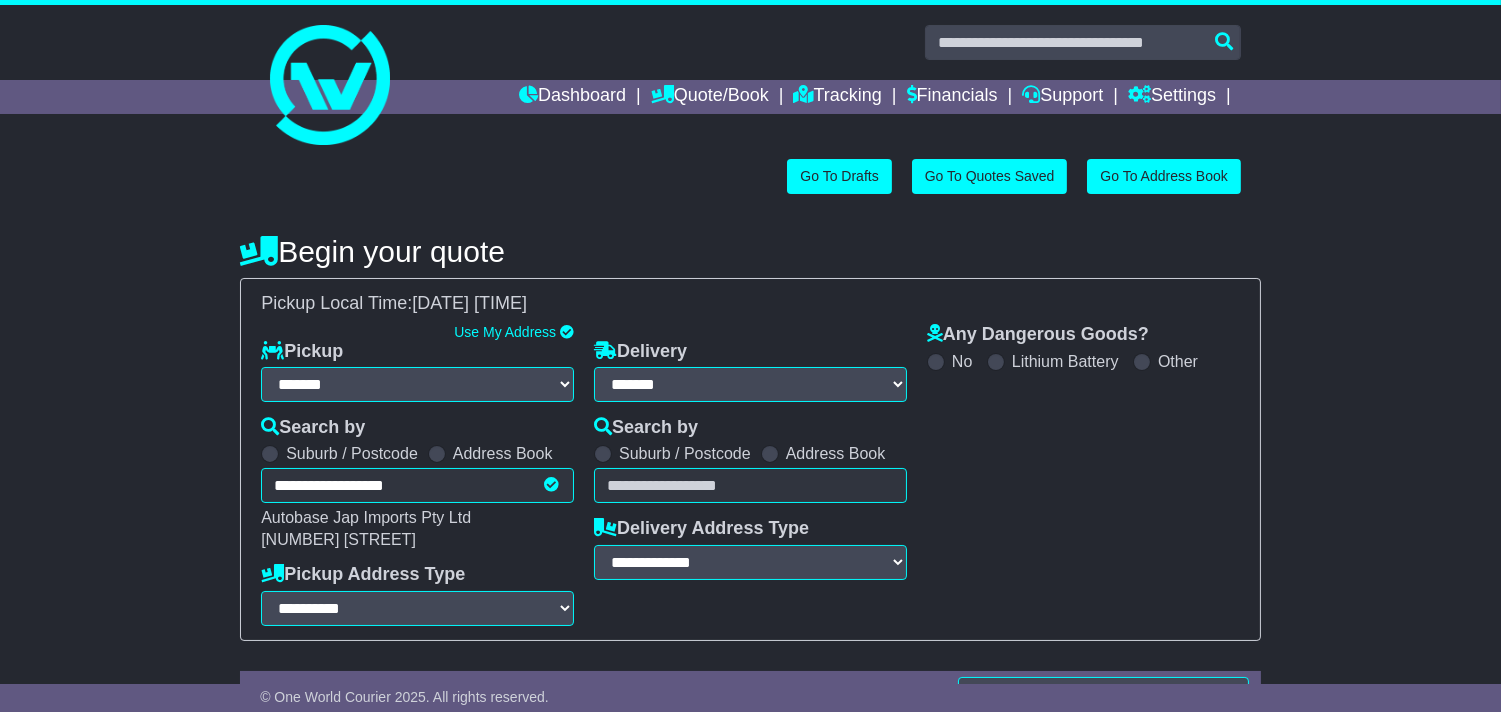 drag, startPoint x: 830, startPoint y: 488, endPoint x: 817, endPoint y: 476, distance: 17.691807 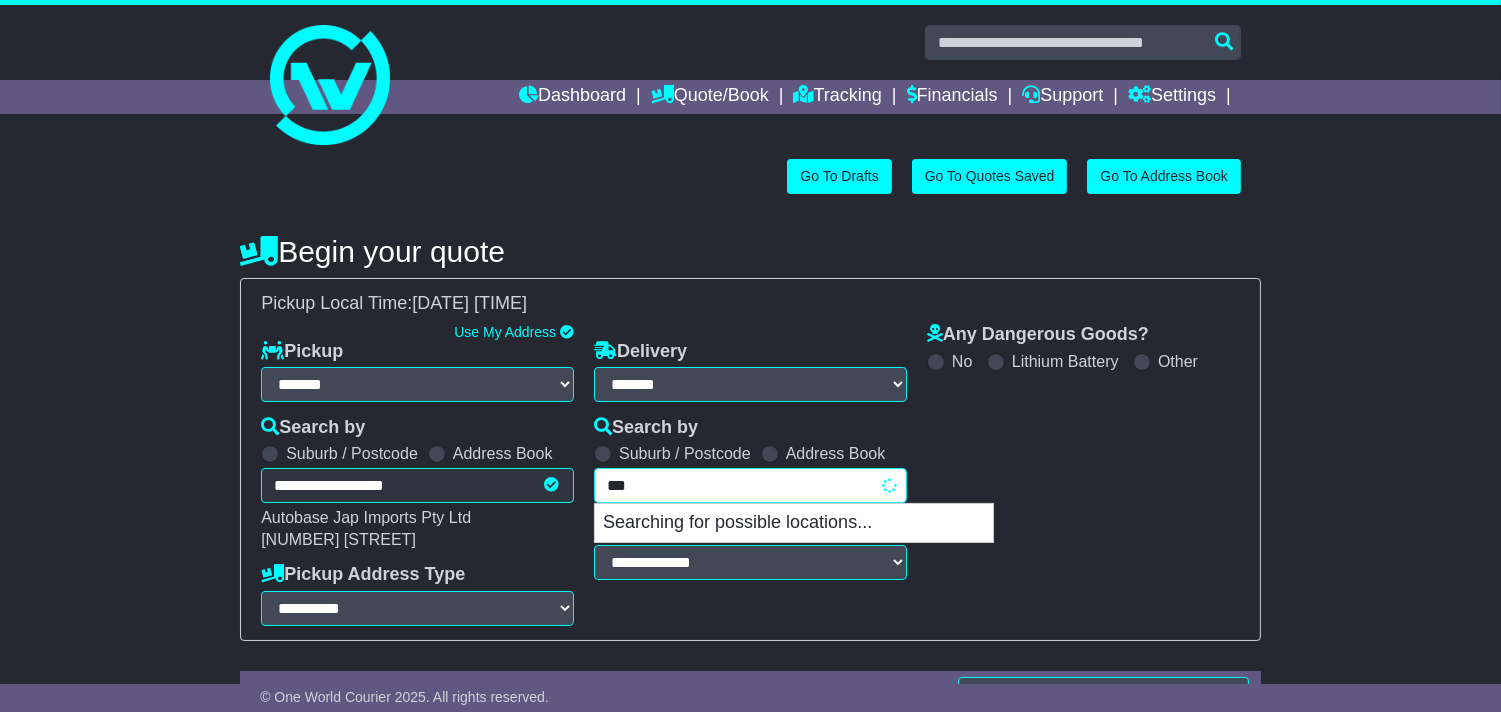 type on "****" 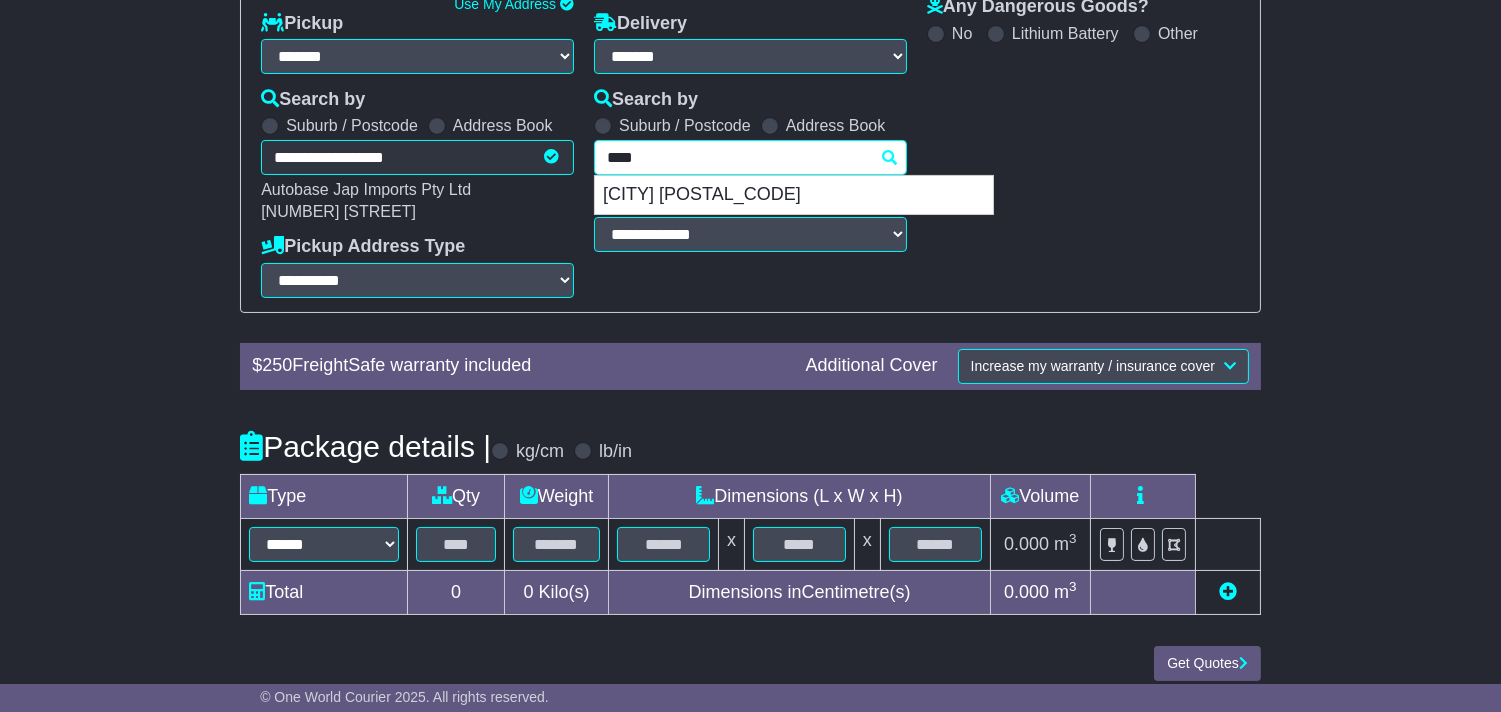 scroll, scrollTop: 333, scrollLeft: 0, axis: vertical 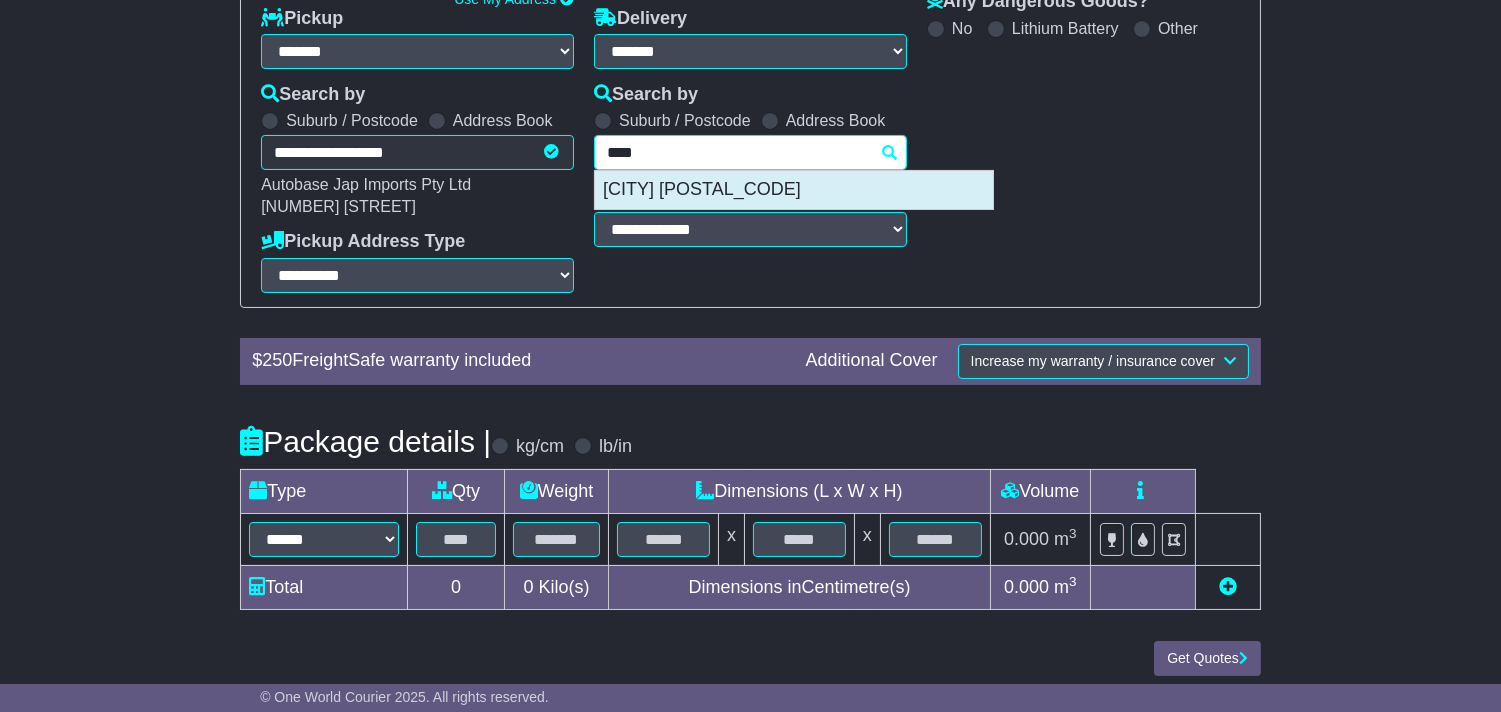 click on "KURABY 4112" at bounding box center (794, 190) 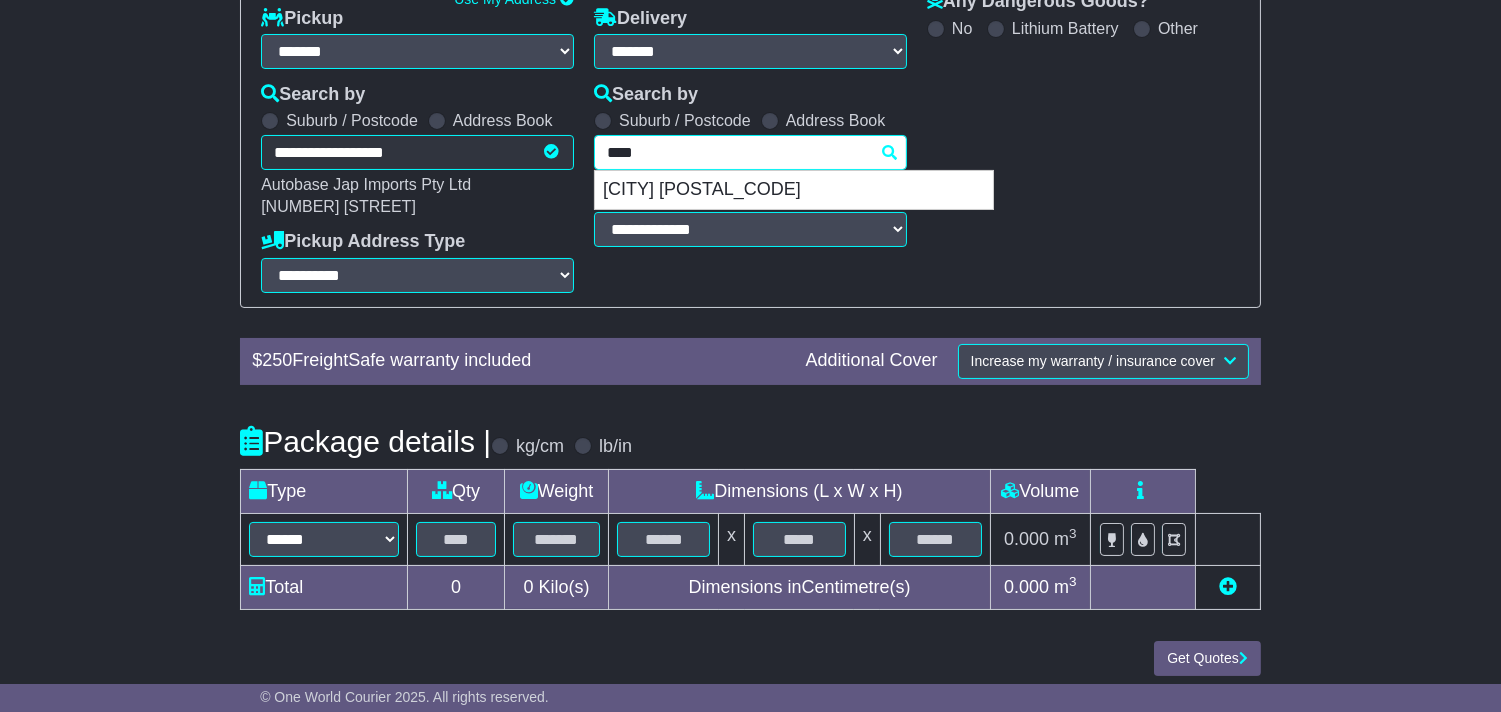 type on "**********" 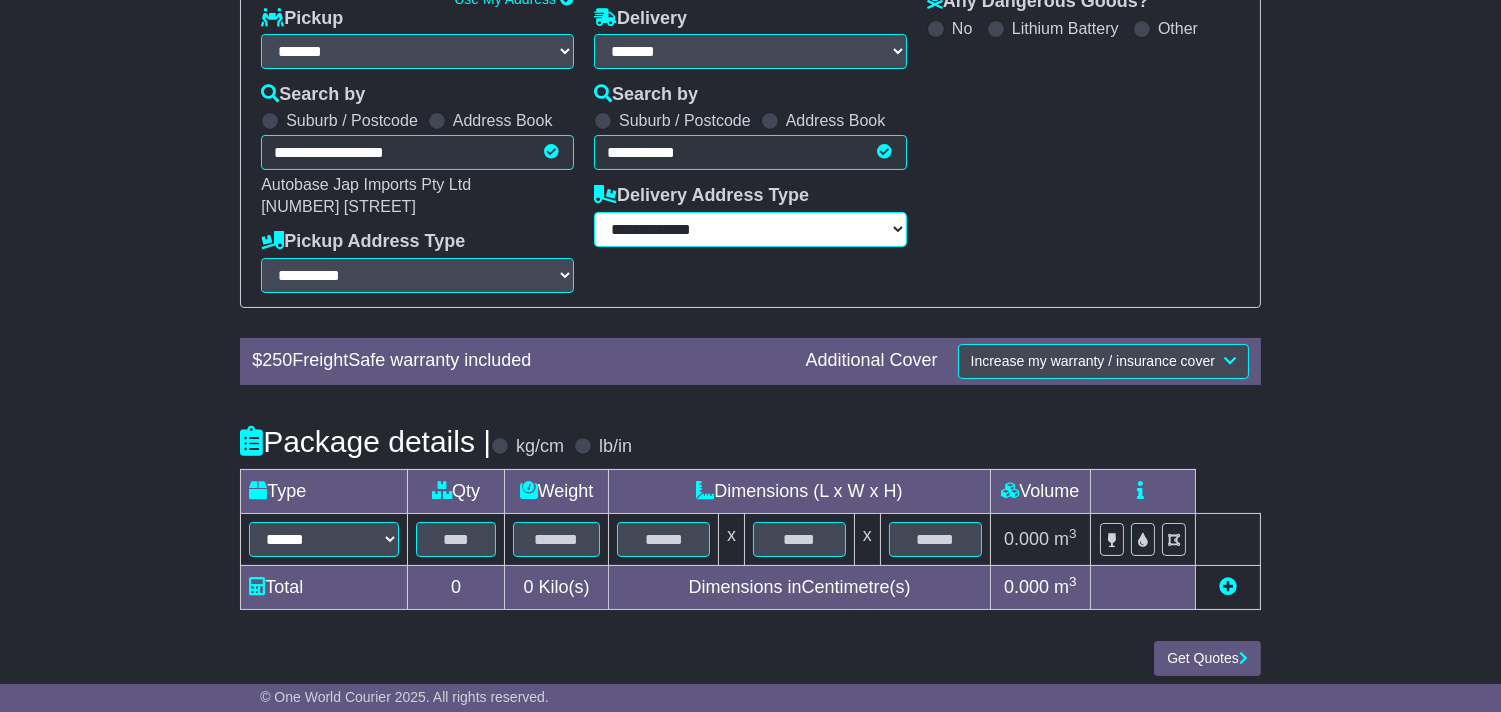 type on "**********" 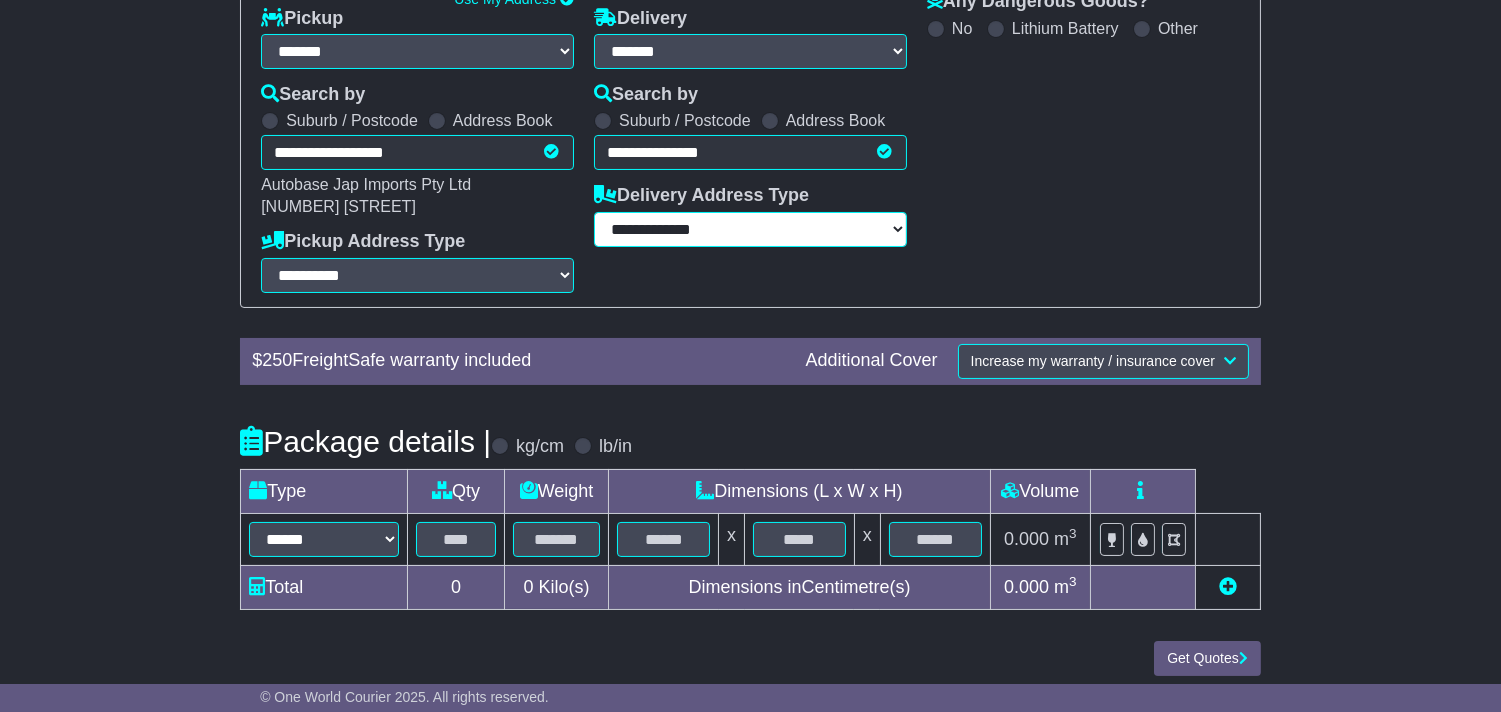 click on "**********" at bounding box center (750, 229) 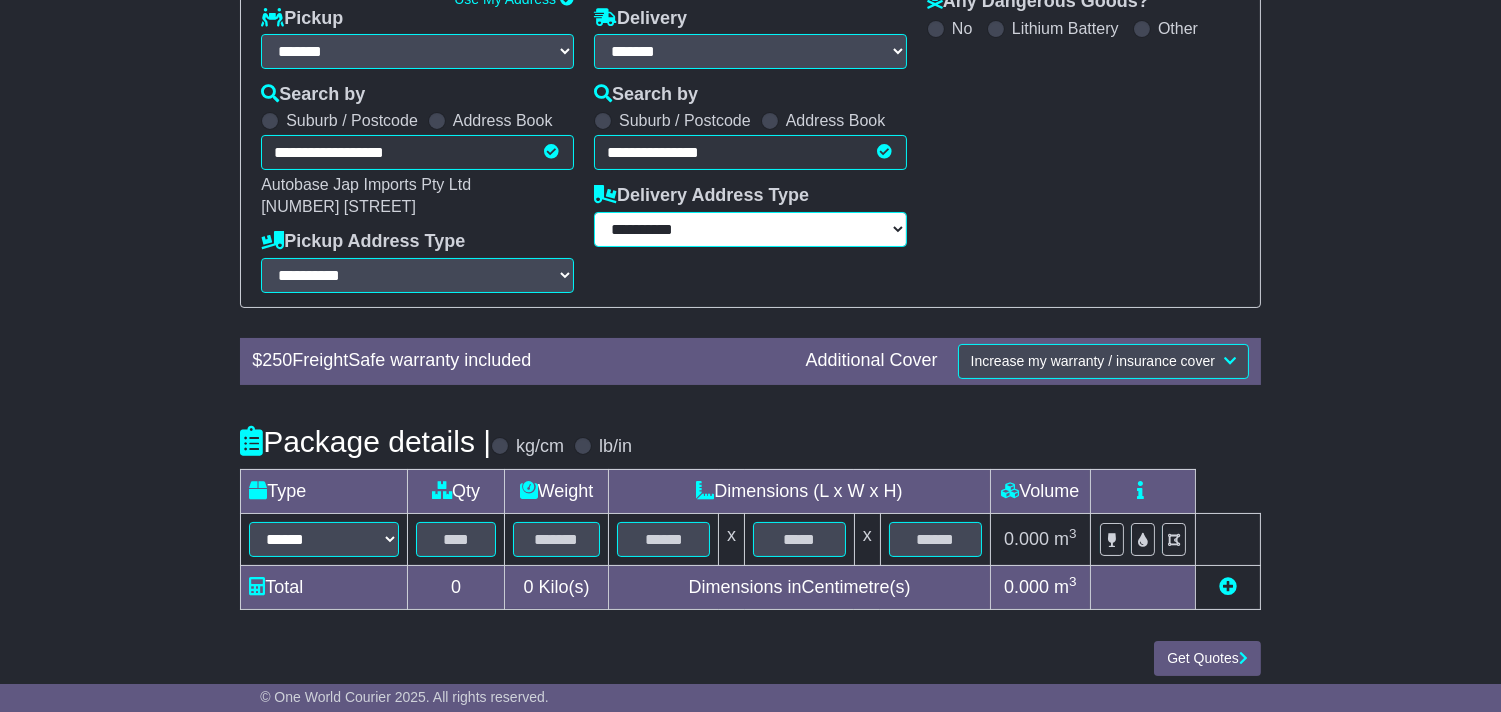 click on "**********" at bounding box center (750, 229) 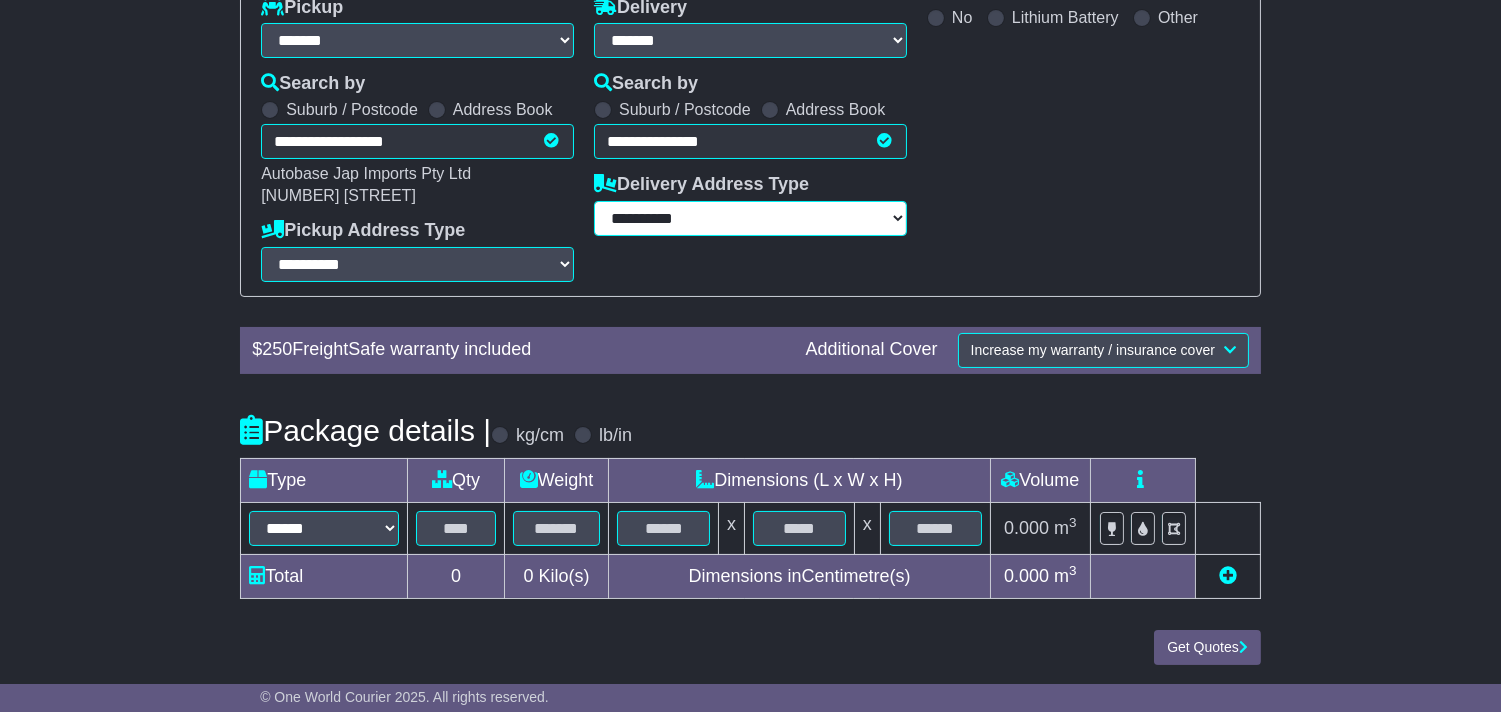 scroll, scrollTop: 347, scrollLeft: 0, axis: vertical 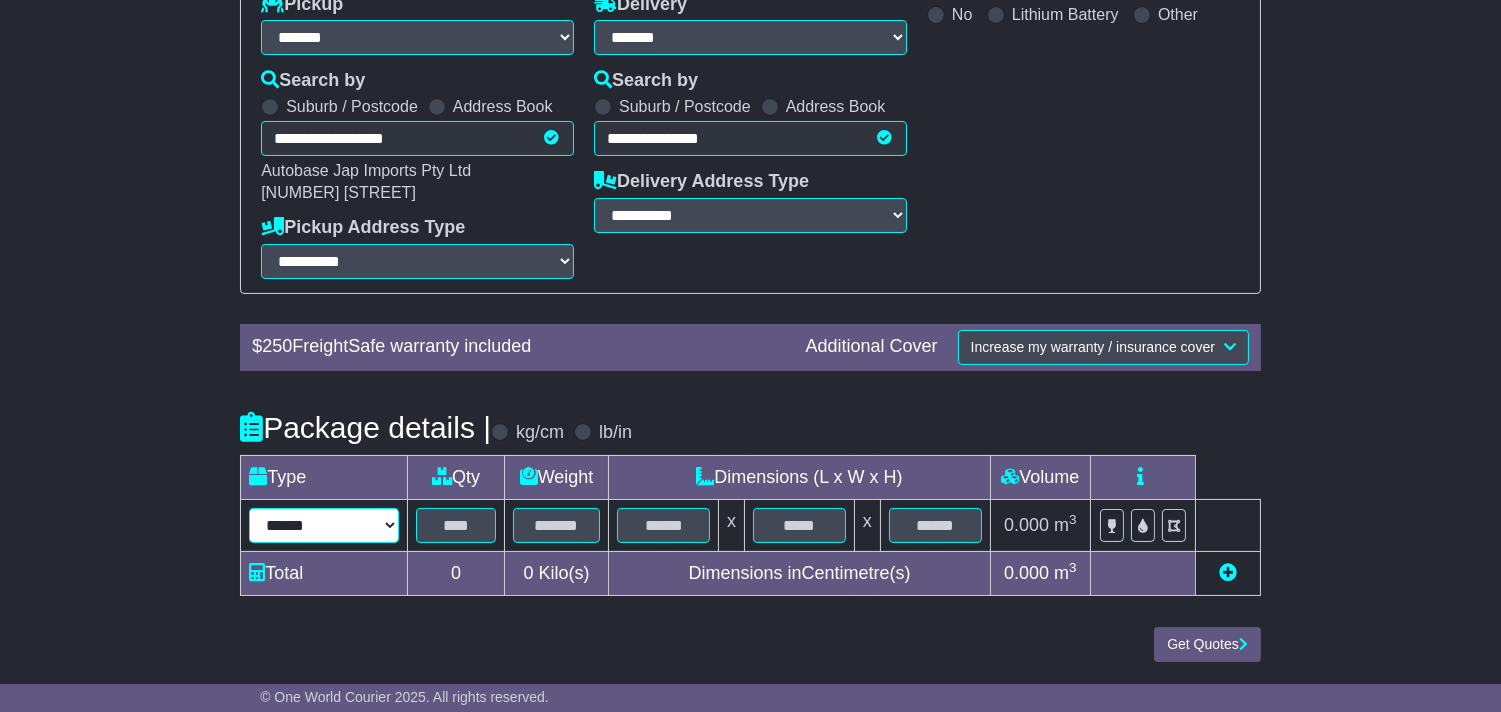 click on "****** ****** *** ******** ***** **** **** ****** *** *******" at bounding box center [324, 525] 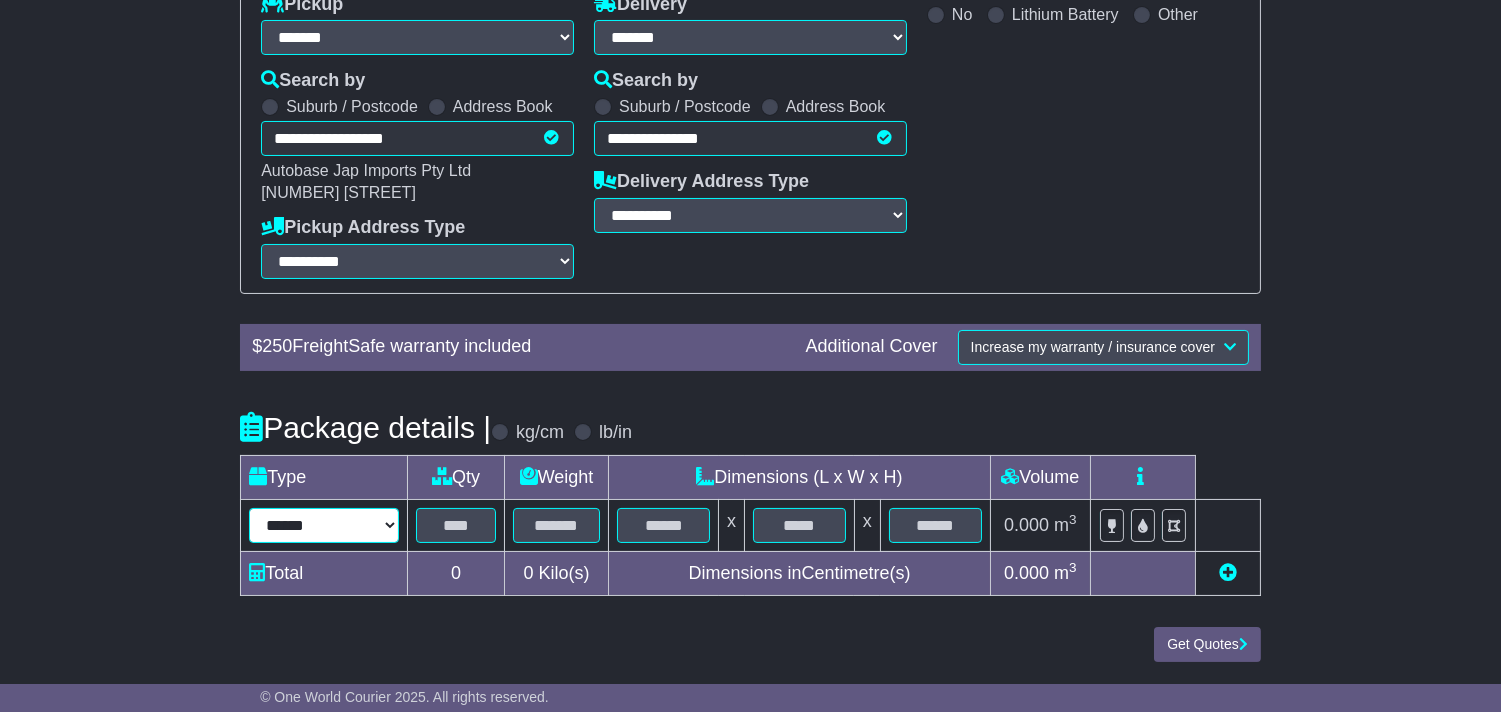 click on "****** ****** *** ******** ***** **** **** ****** *** *******" at bounding box center [324, 525] 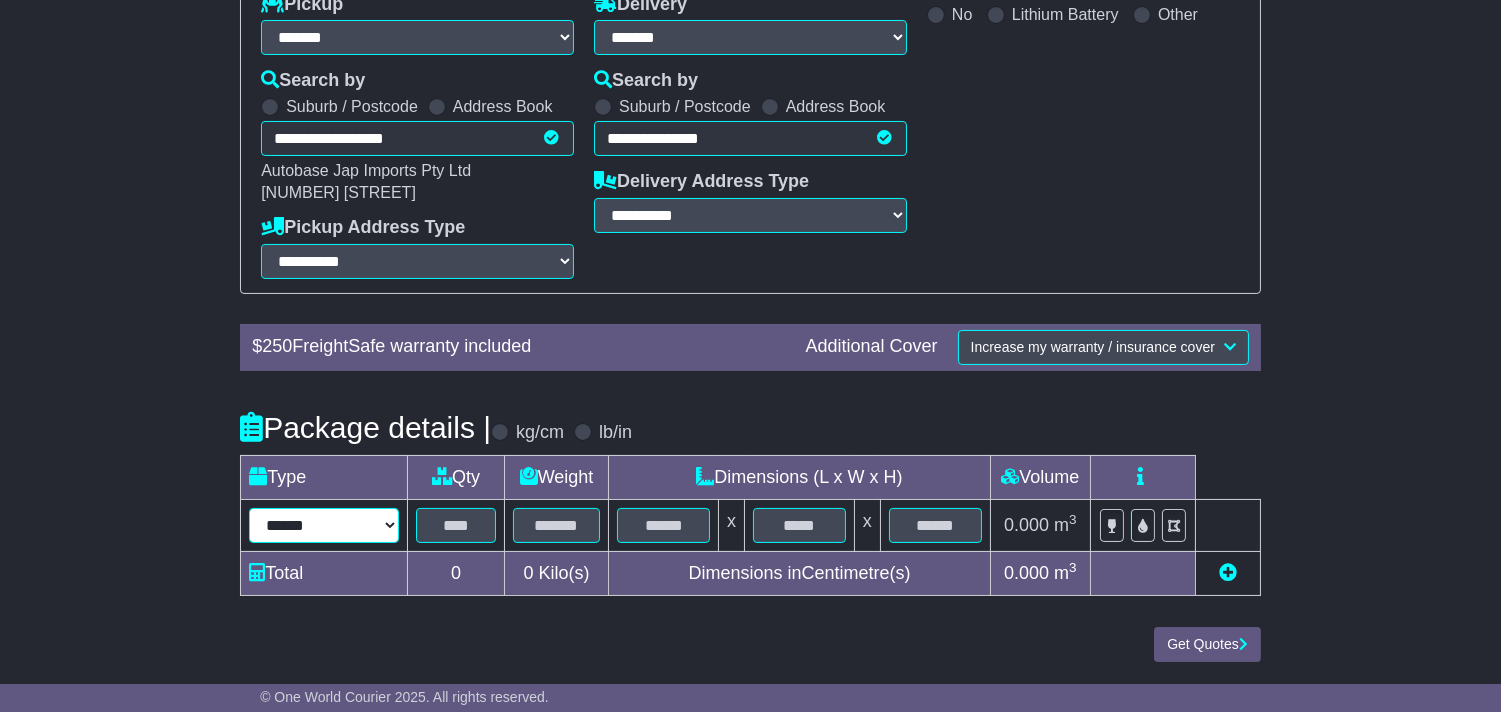click on "****** ****** *** ******** ***** **** **** ****** *** *******" at bounding box center [324, 525] 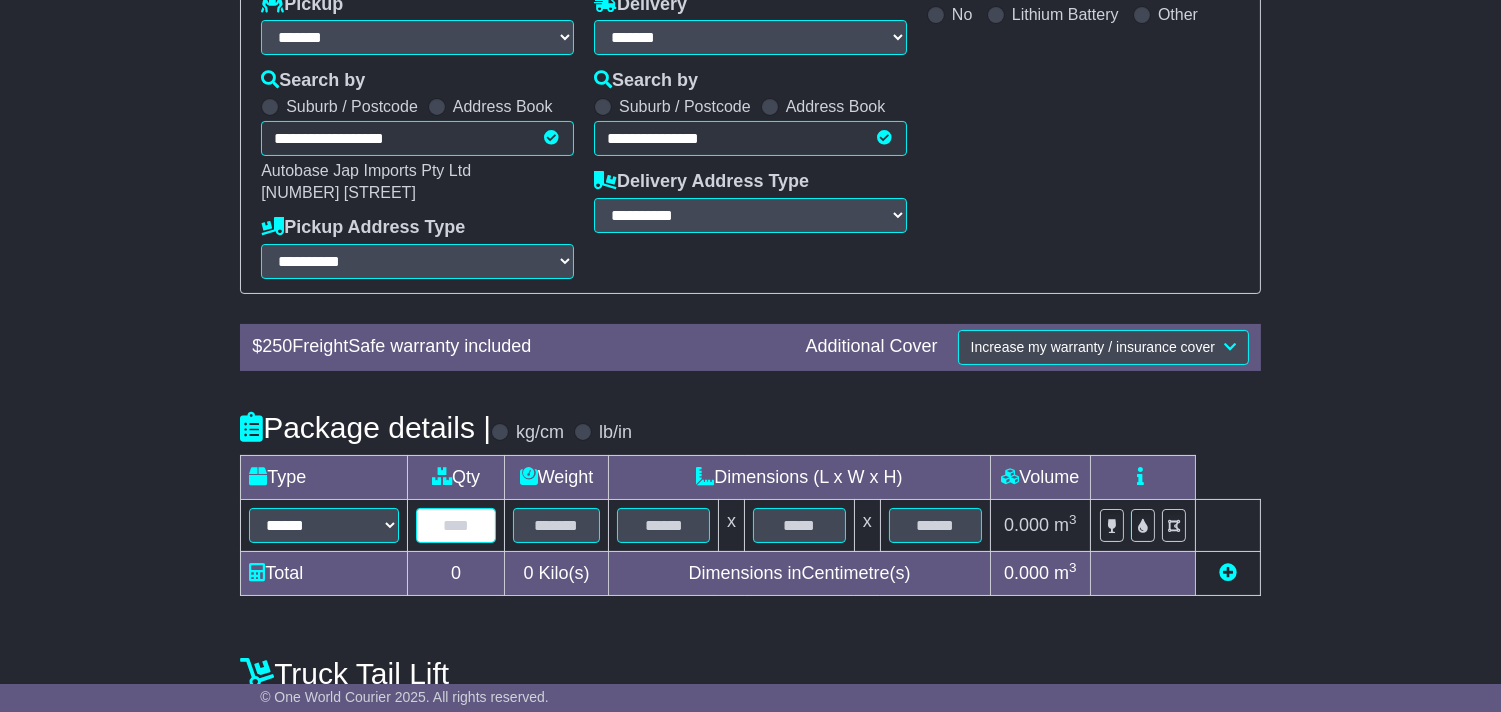 click at bounding box center [456, 525] 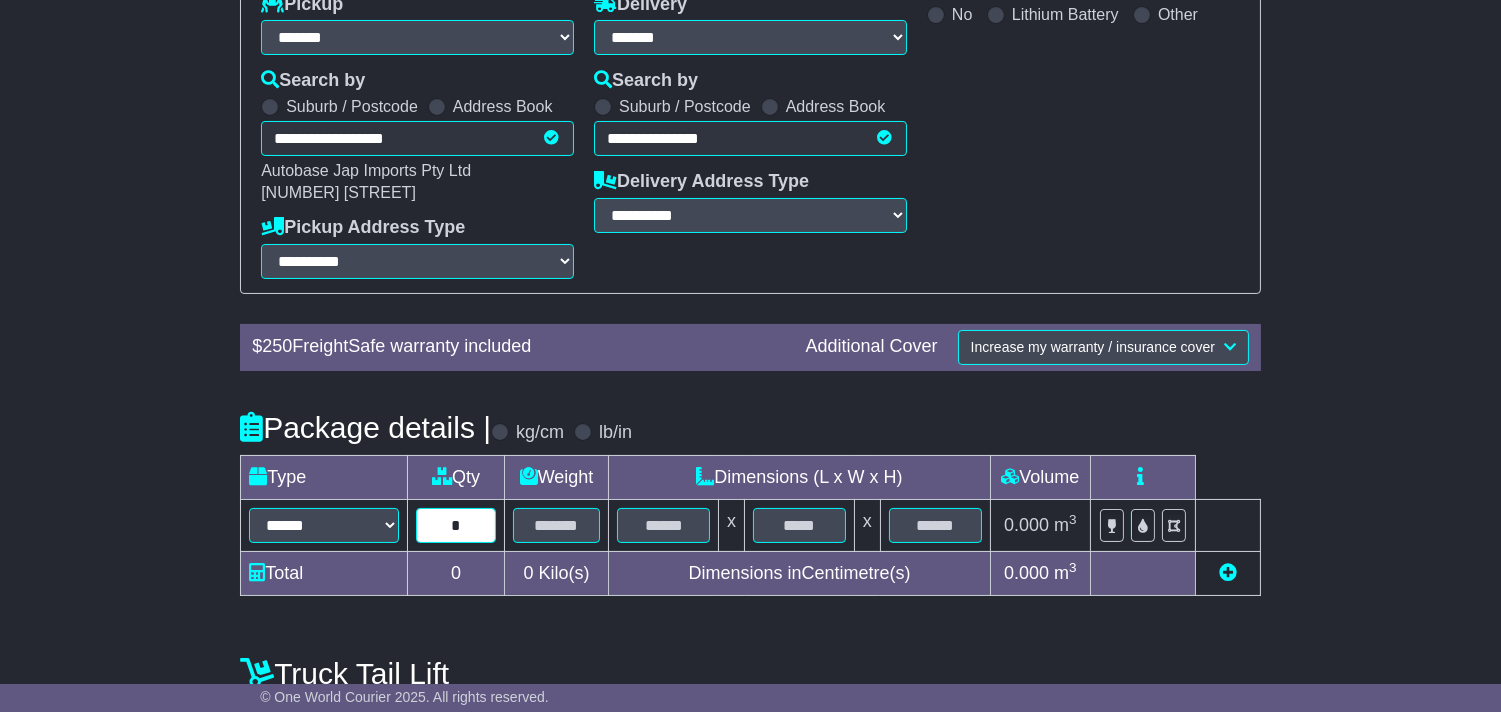 type on "*" 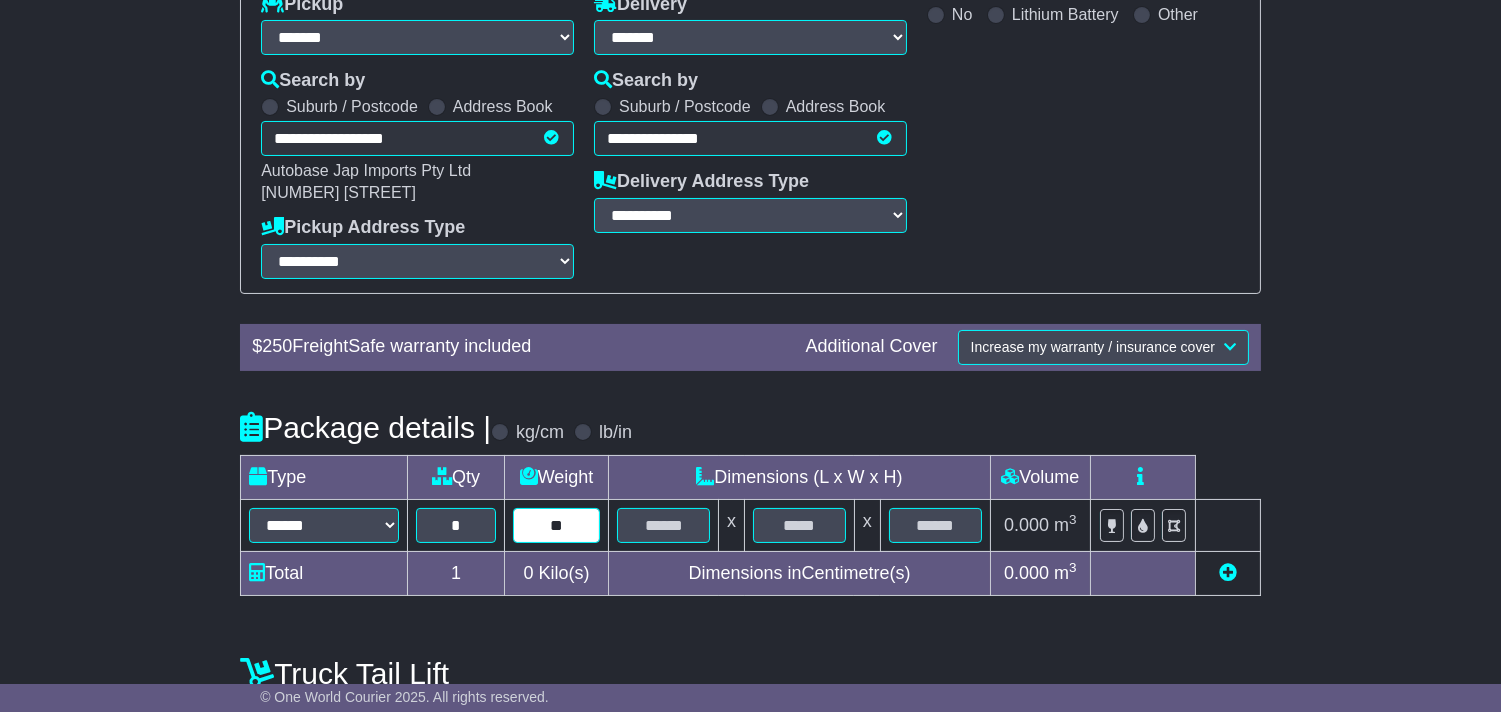type on "**" 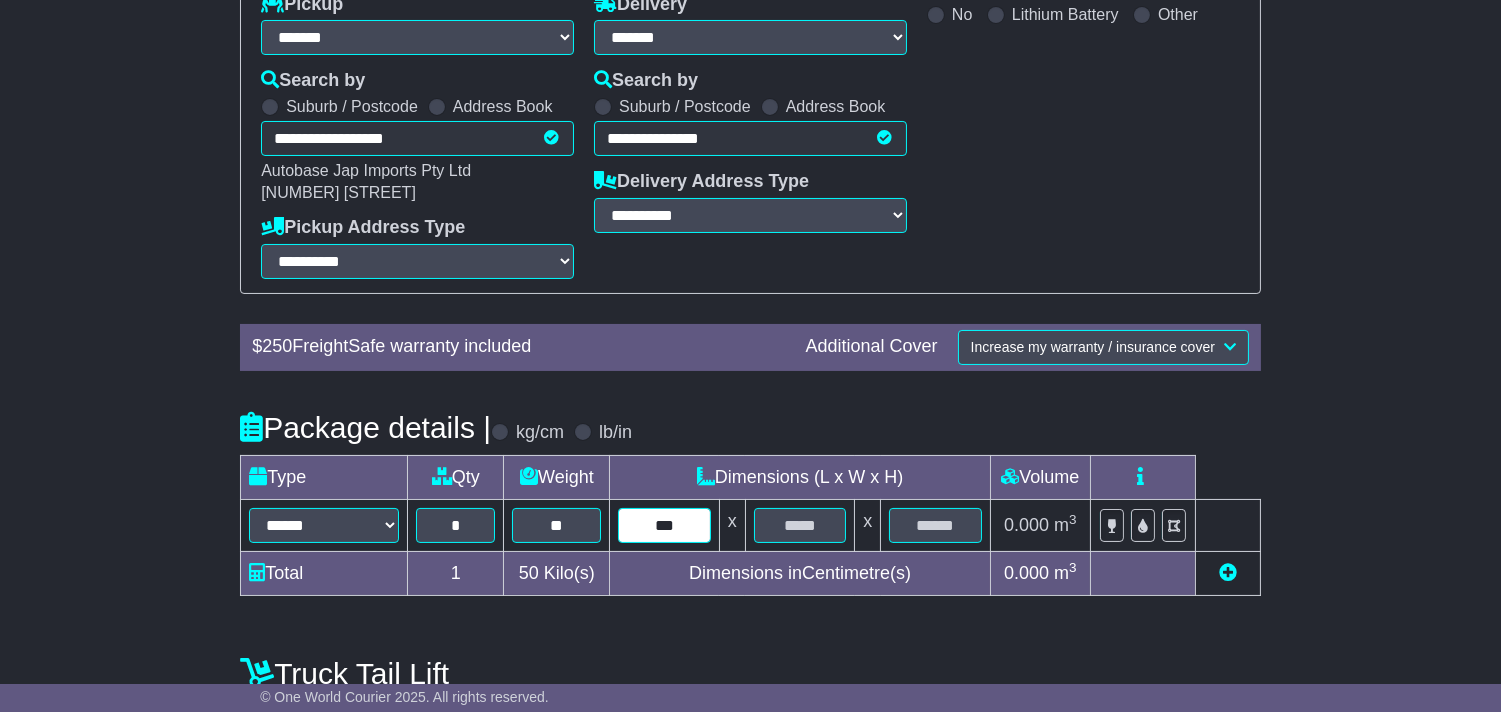 type on "***" 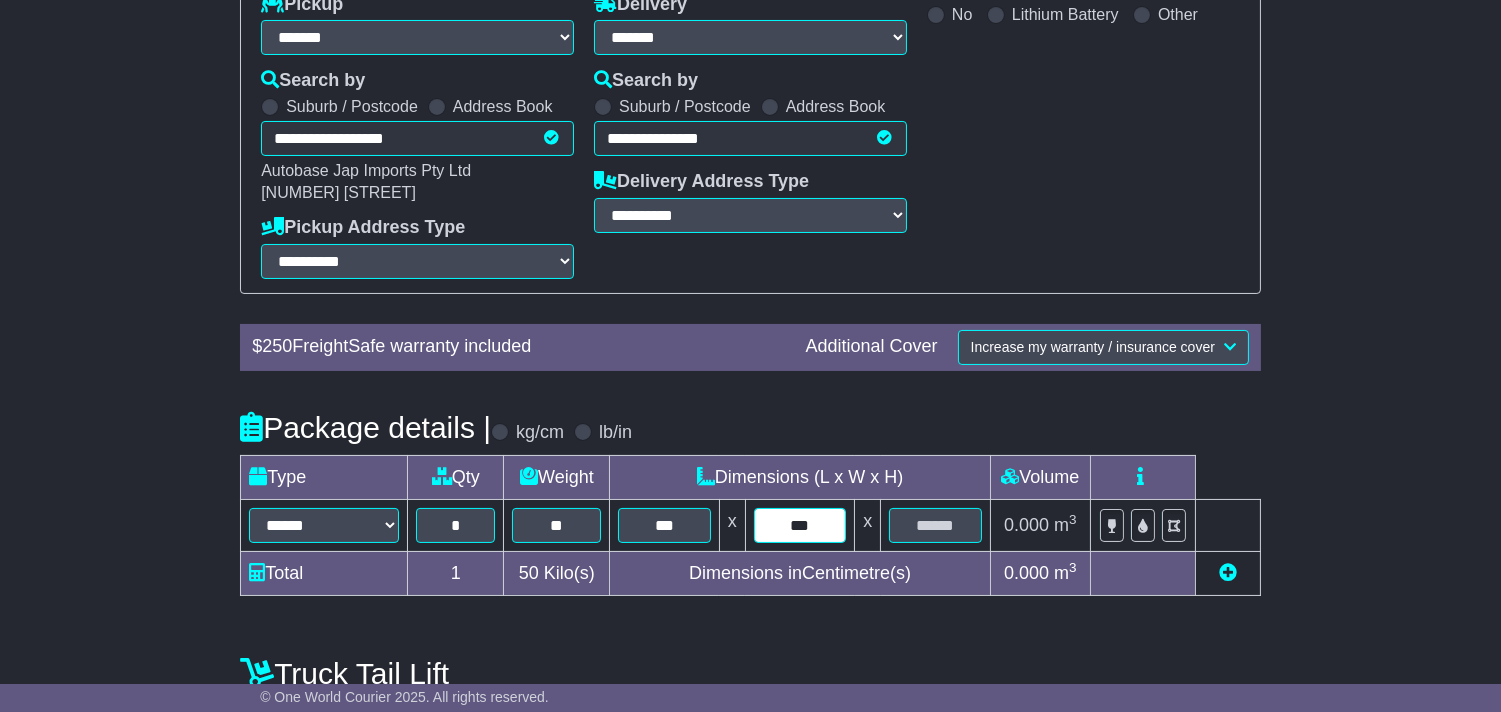 type on "***" 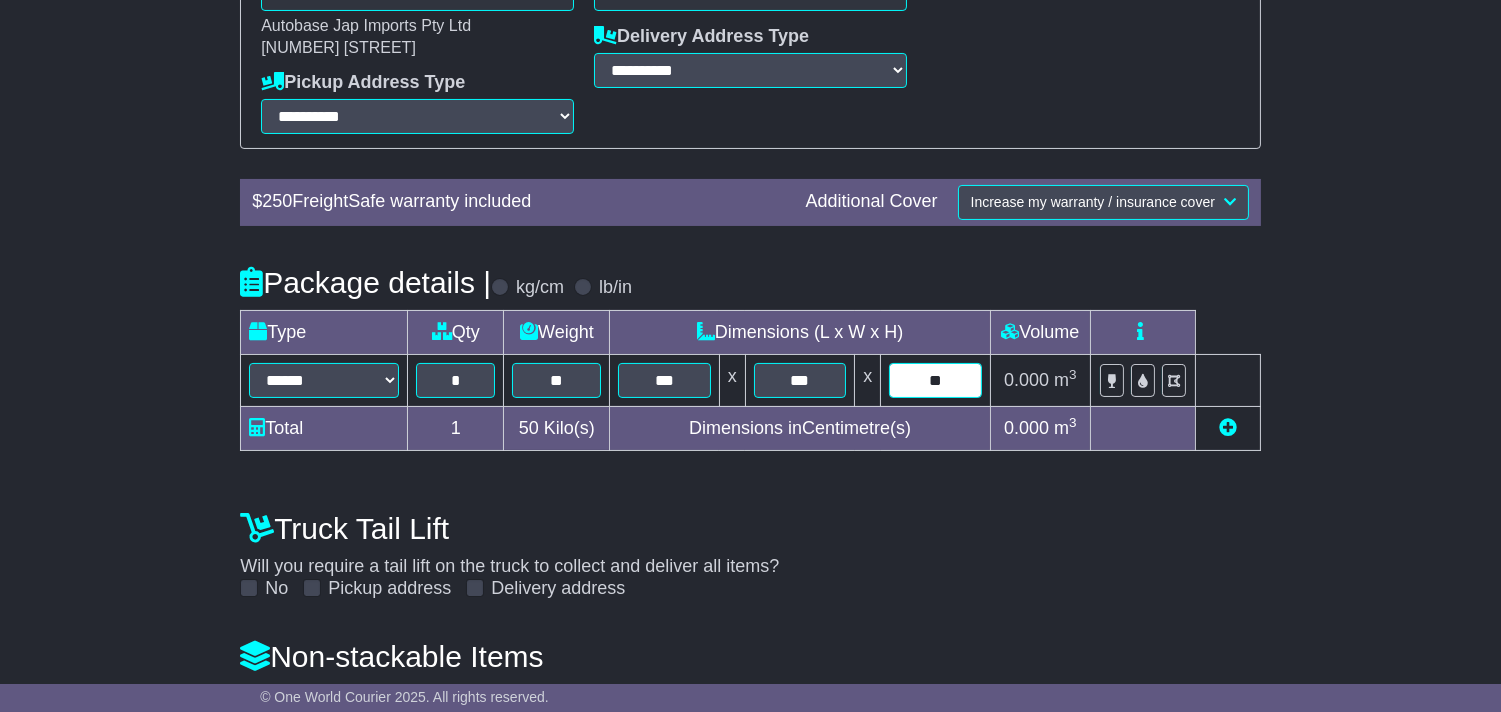 scroll, scrollTop: 621, scrollLeft: 0, axis: vertical 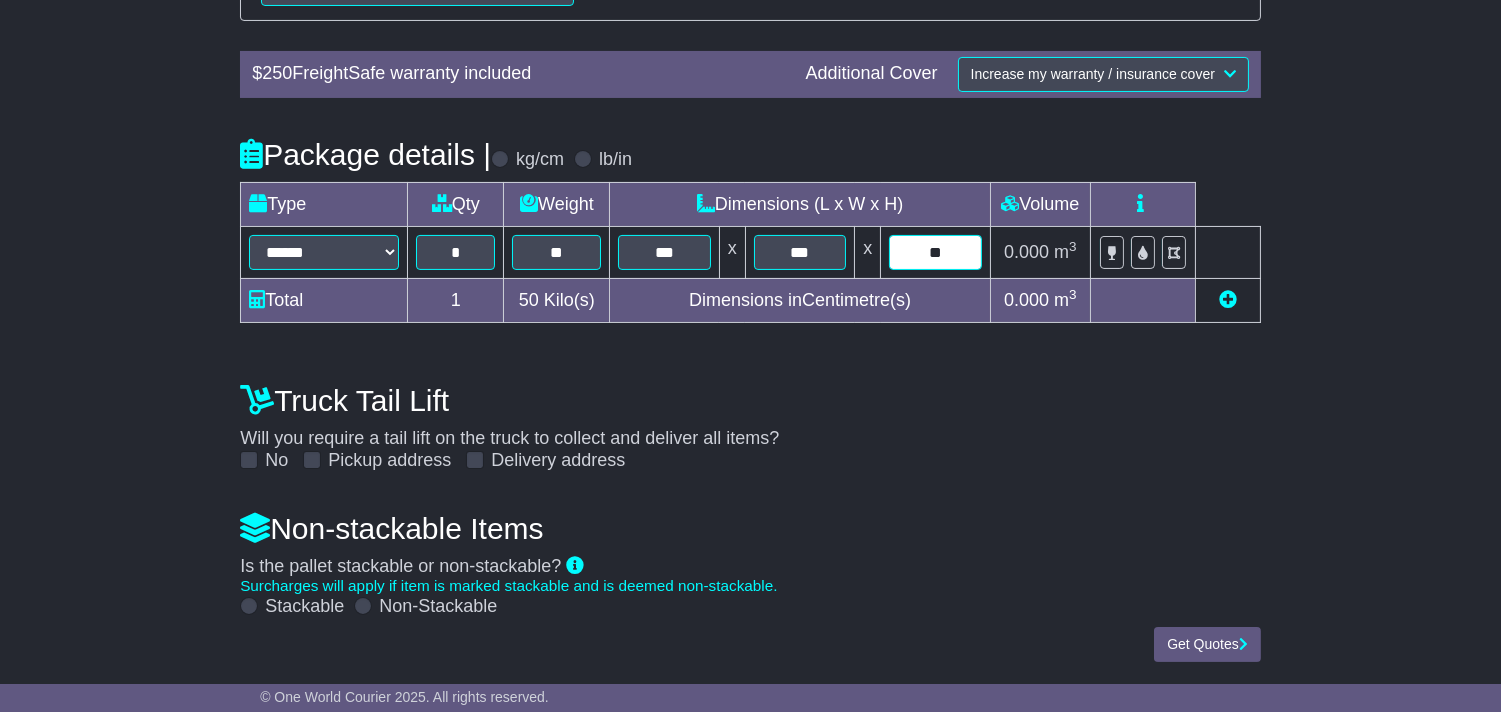 type on "**" 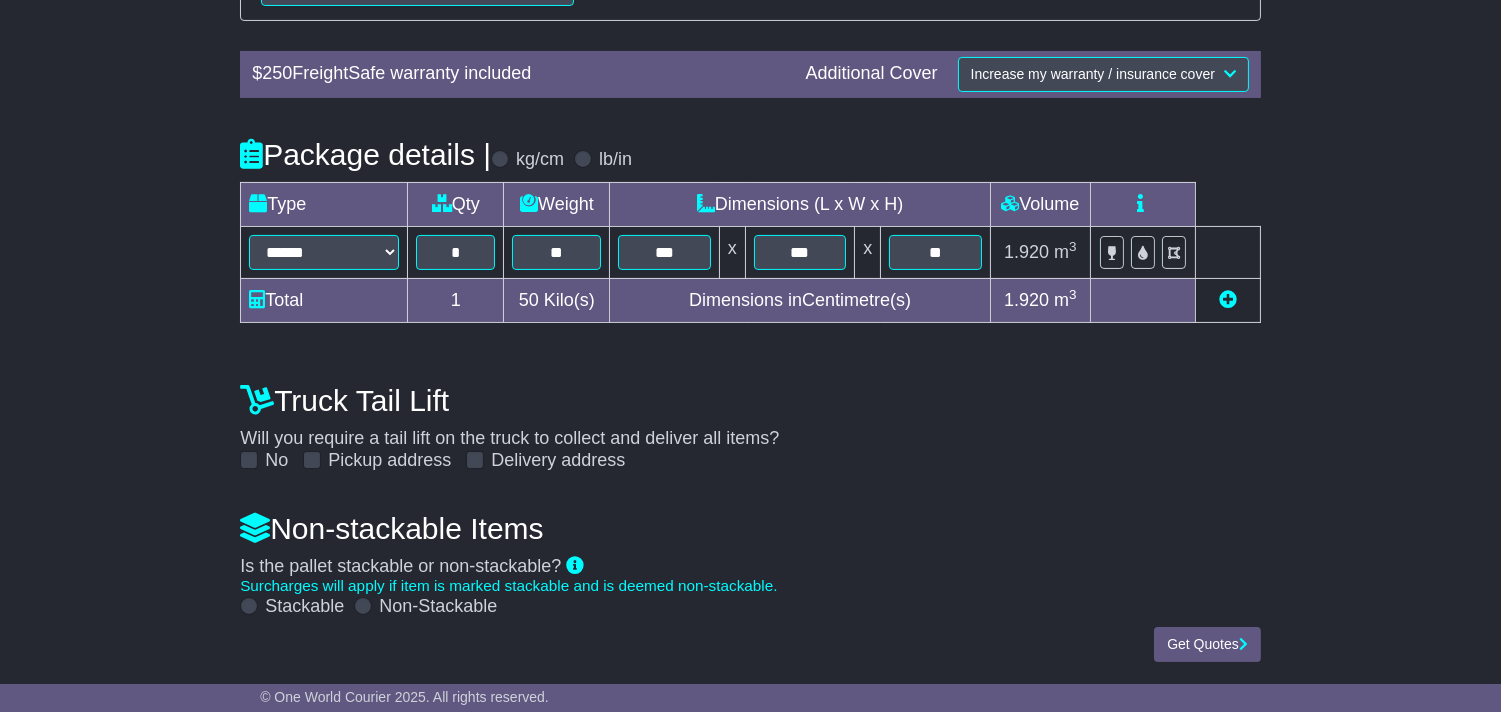click at bounding box center (363, 606) 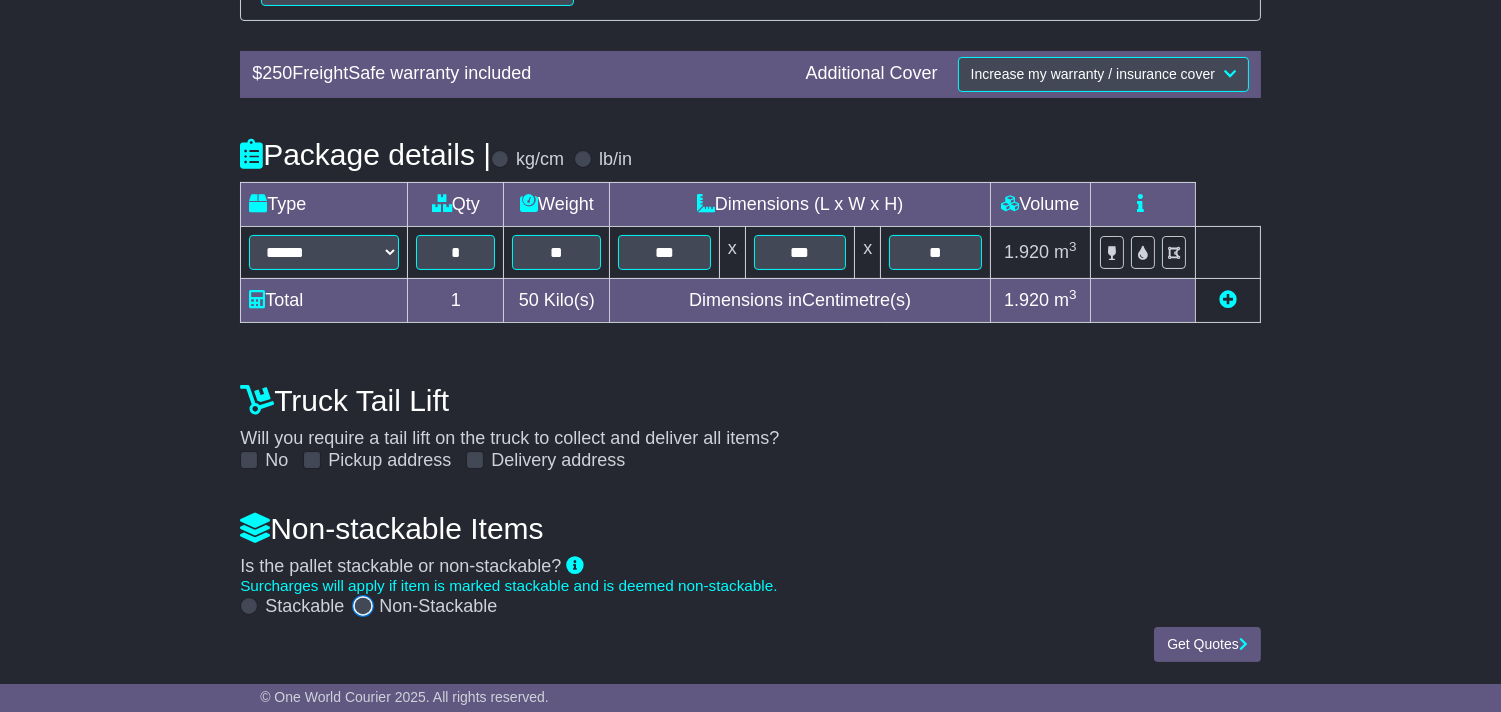 scroll, scrollTop: 602, scrollLeft: 0, axis: vertical 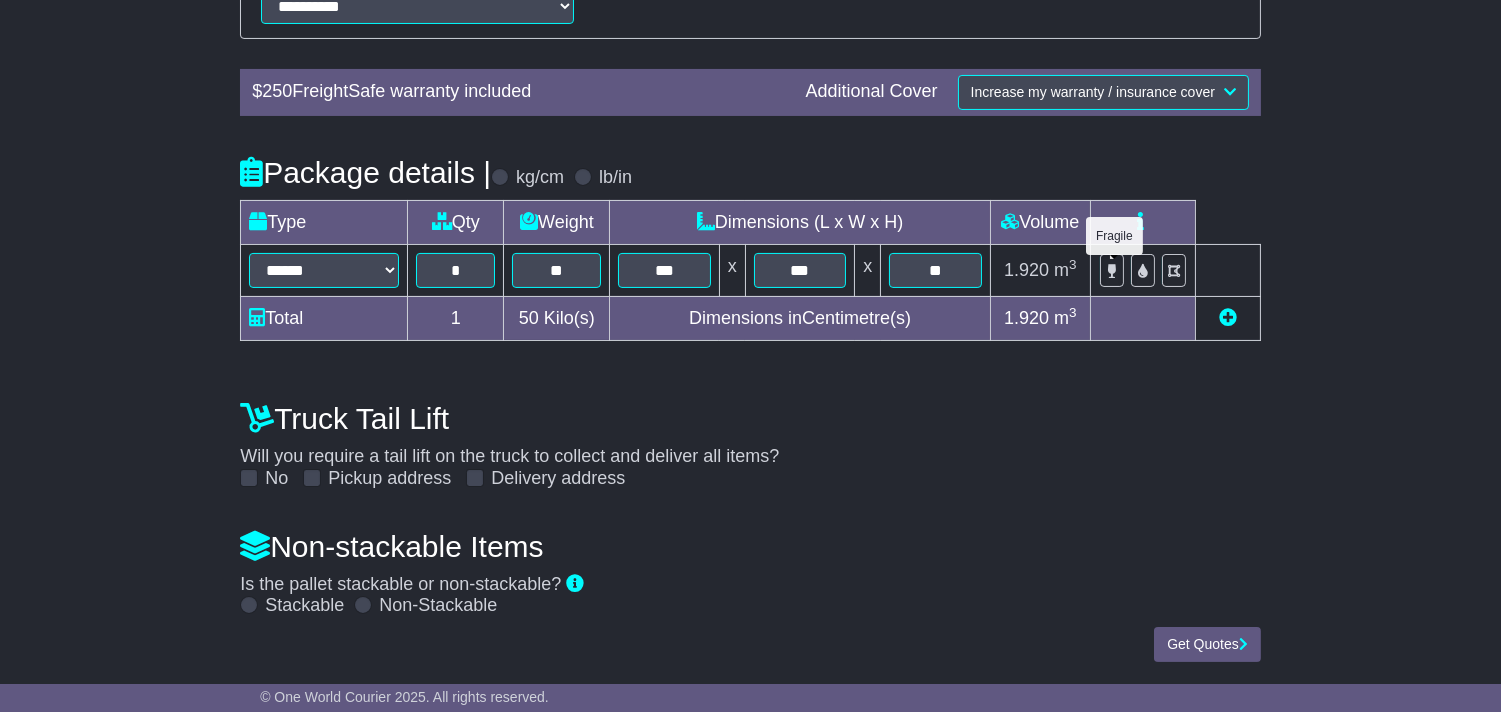 click at bounding box center (1112, 271) 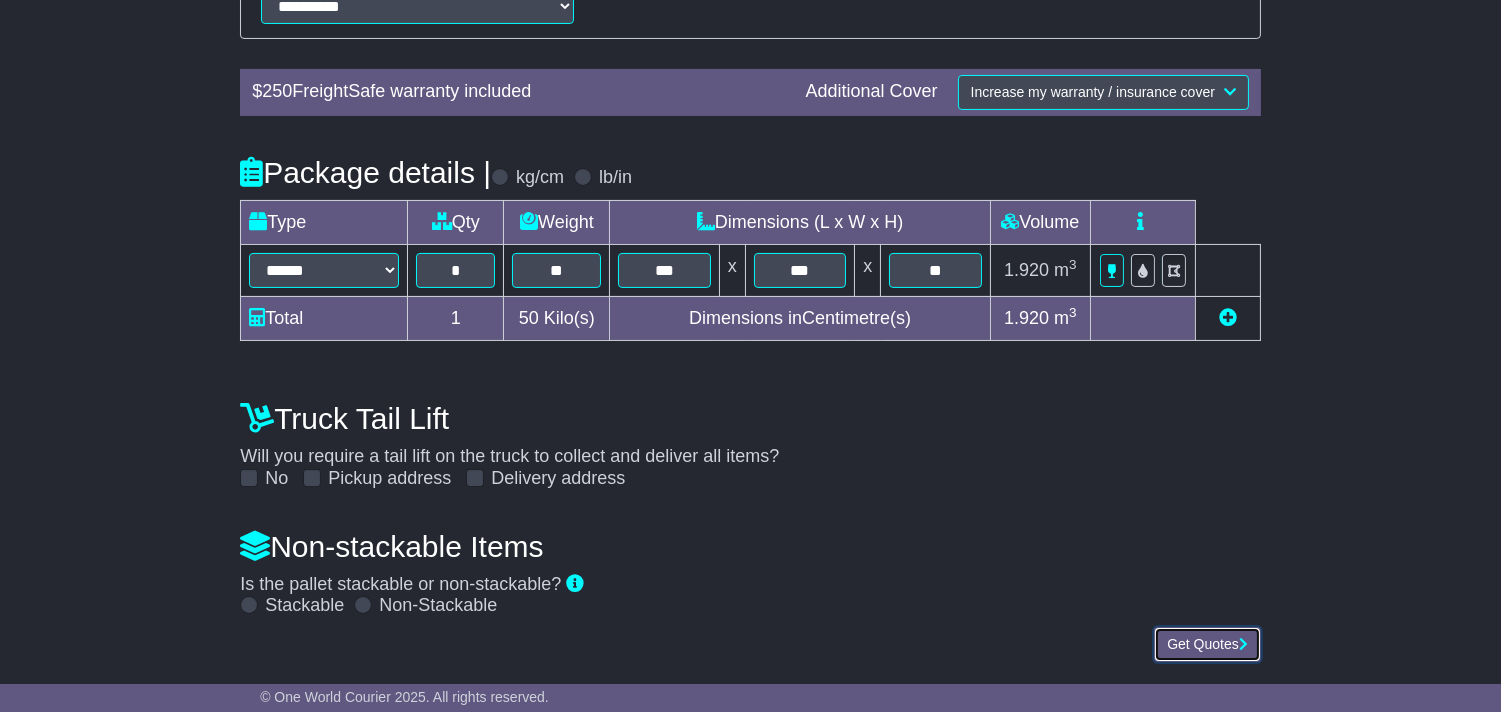 click on "Get Quotes" at bounding box center [1207, 644] 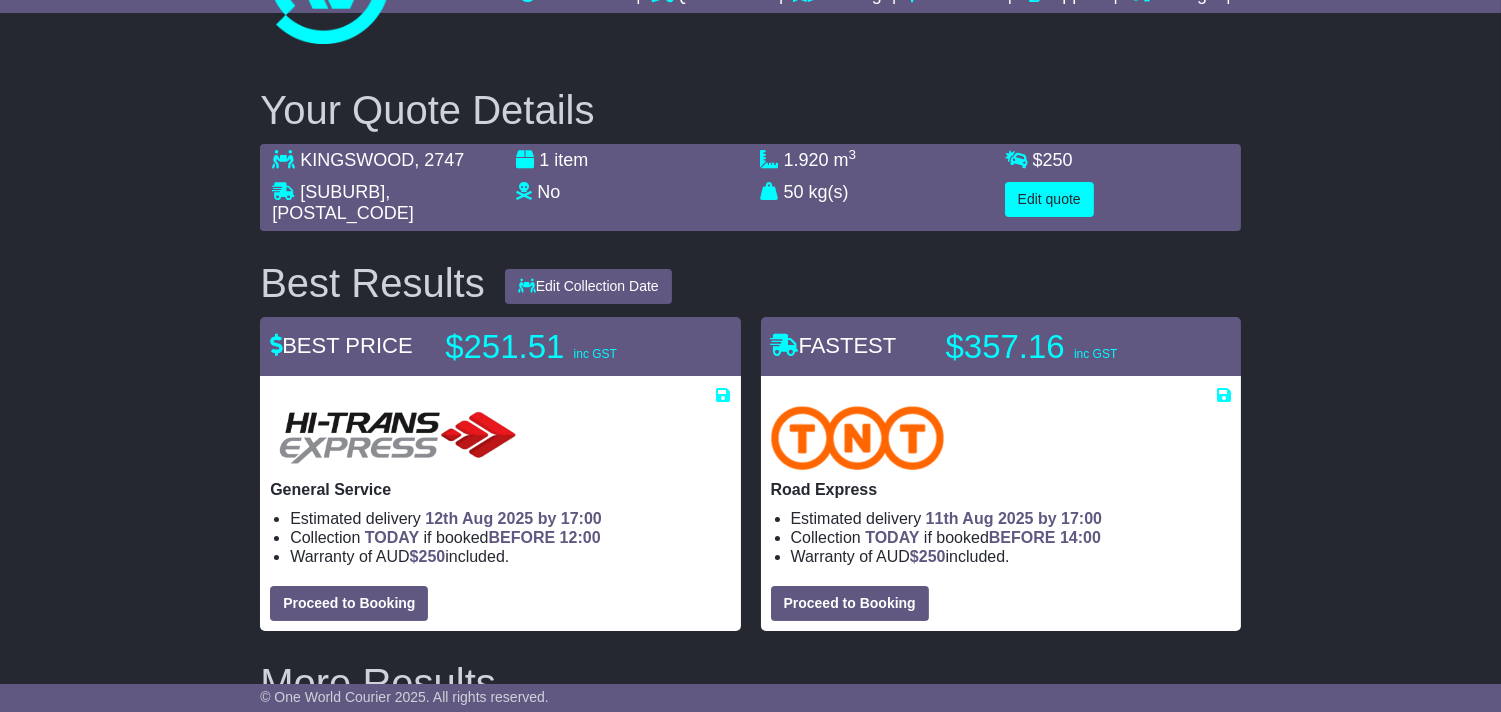 scroll, scrollTop: 0, scrollLeft: 0, axis: both 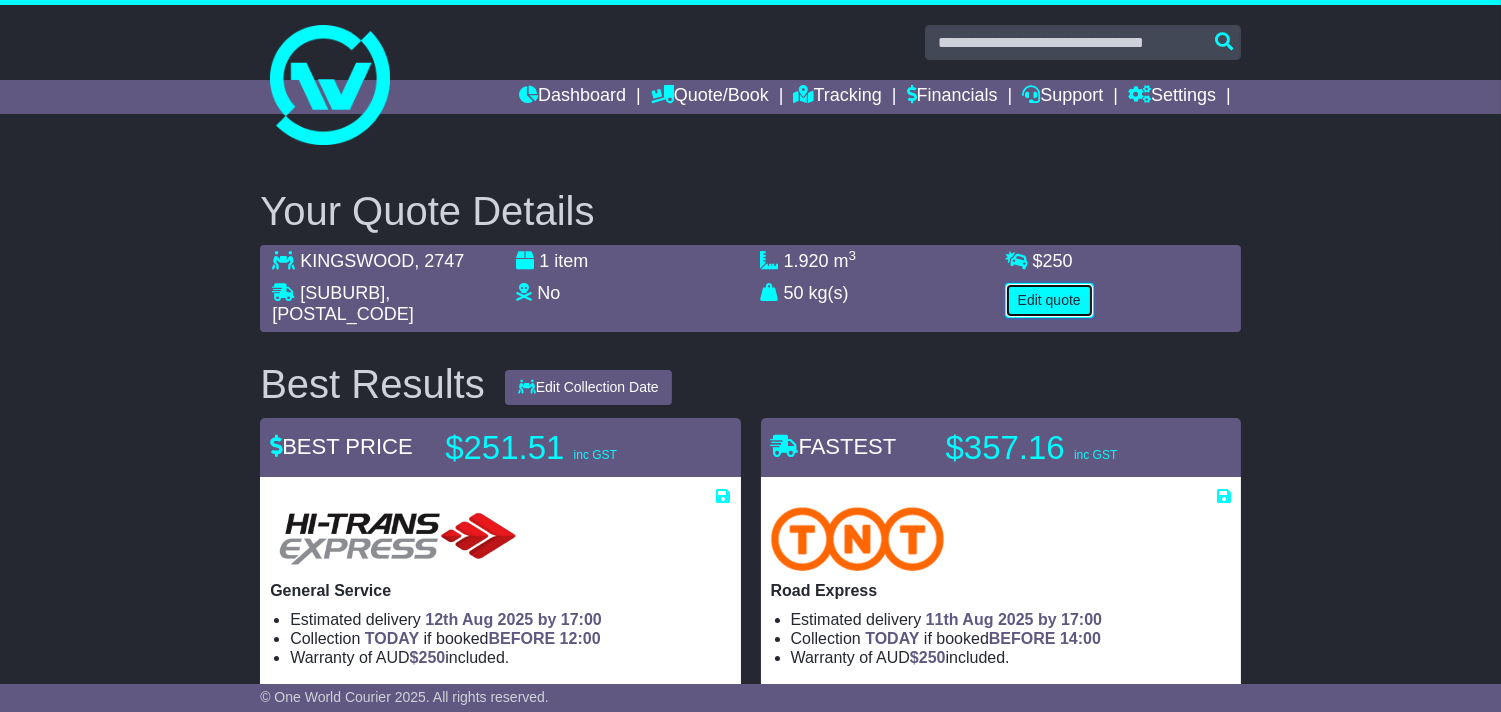 click on "Edit quote" at bounding box center (1049, 300) 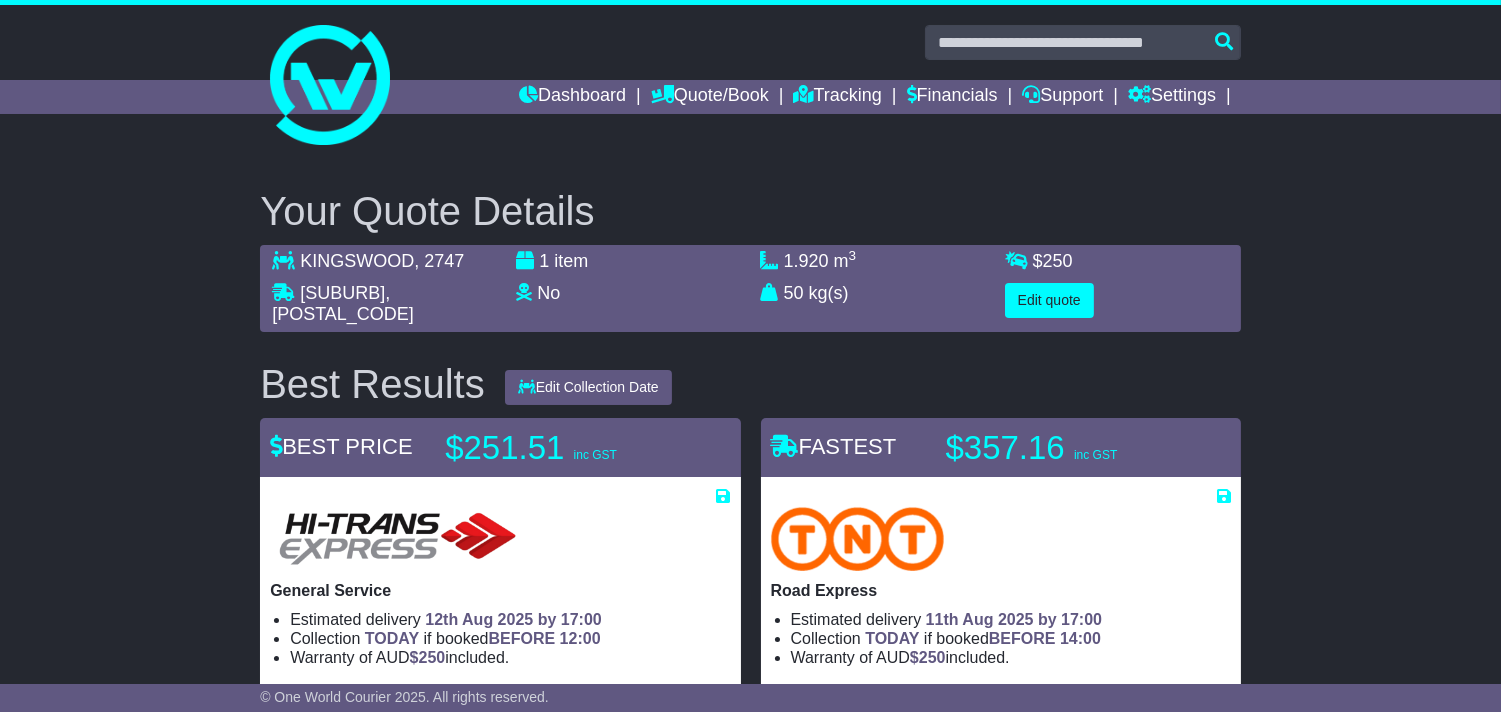 select on "**" 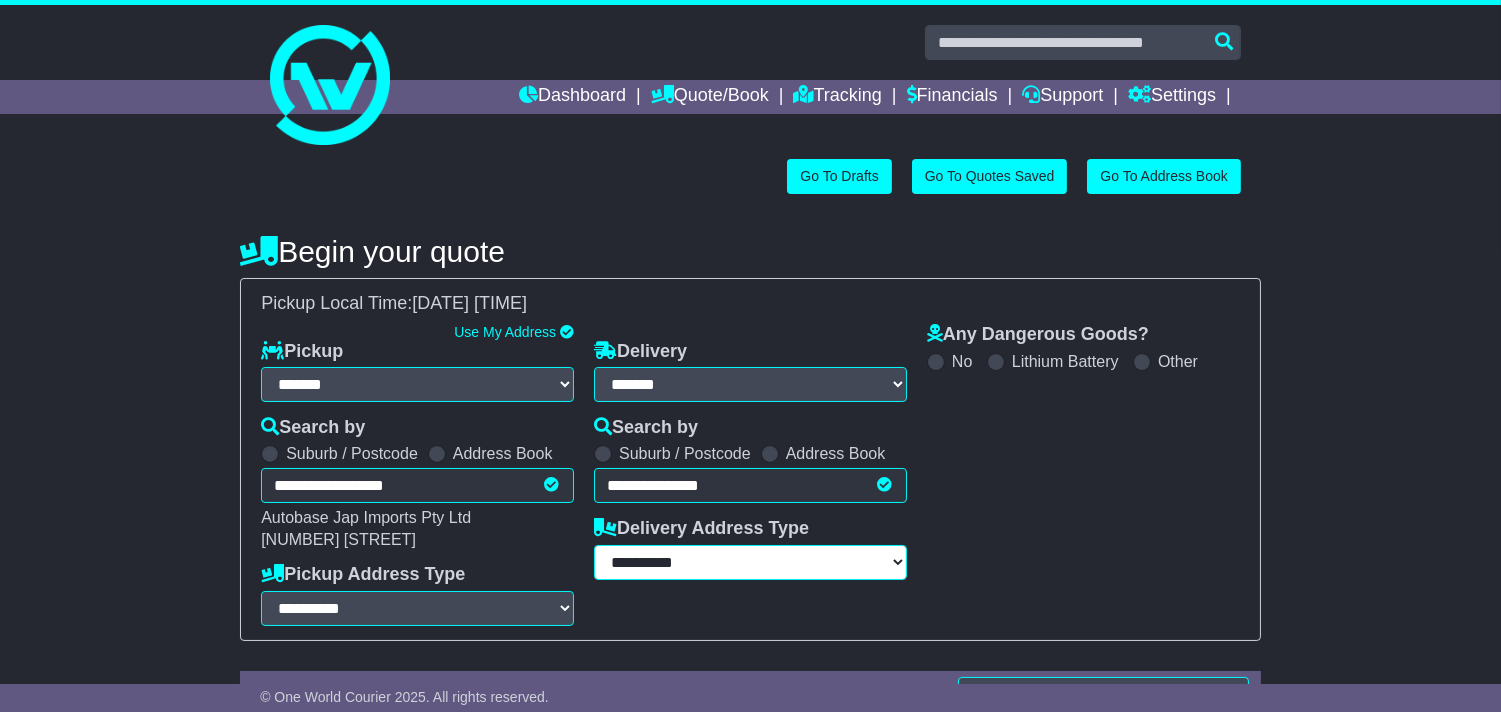 click on "**********" at bounding box center [750, 562] 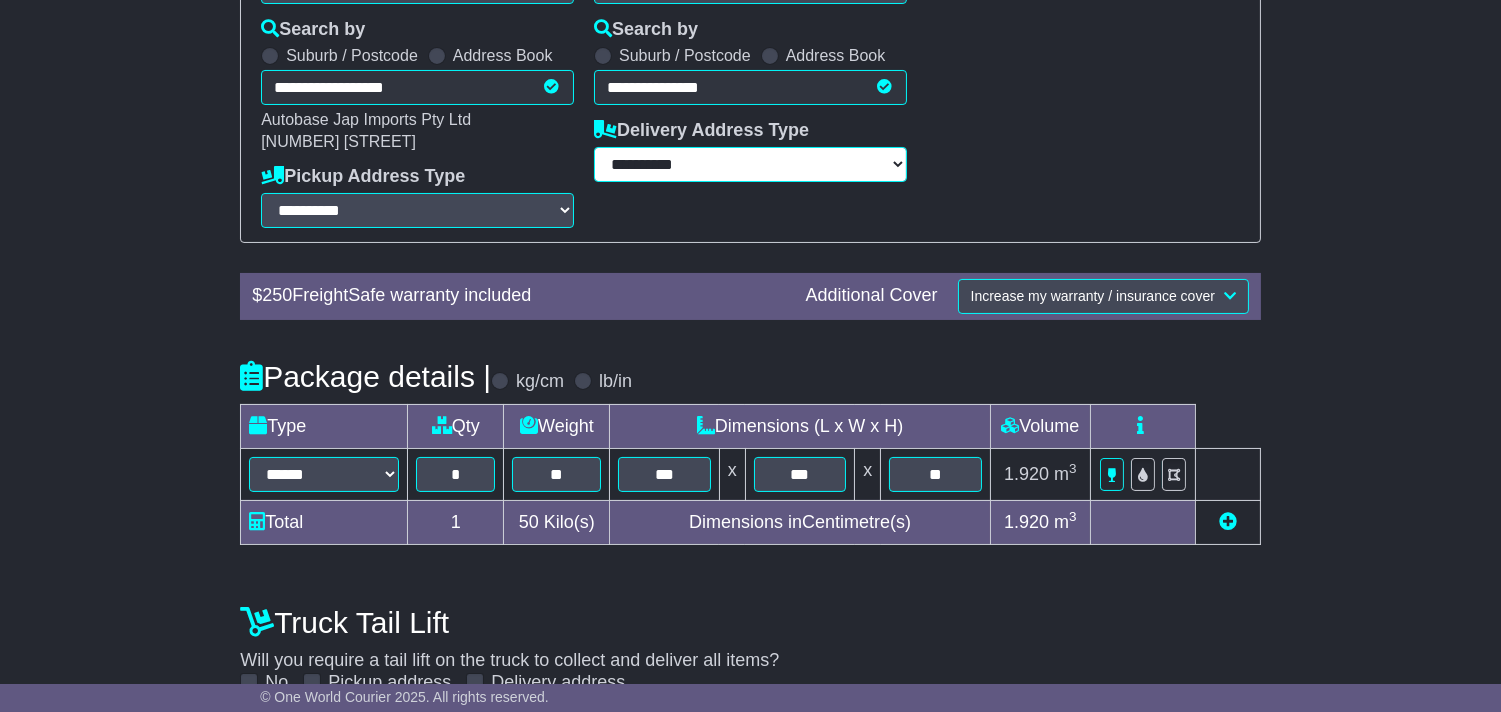 scroll, scrollTop: 0, scrollLeft: 0, axis: both 